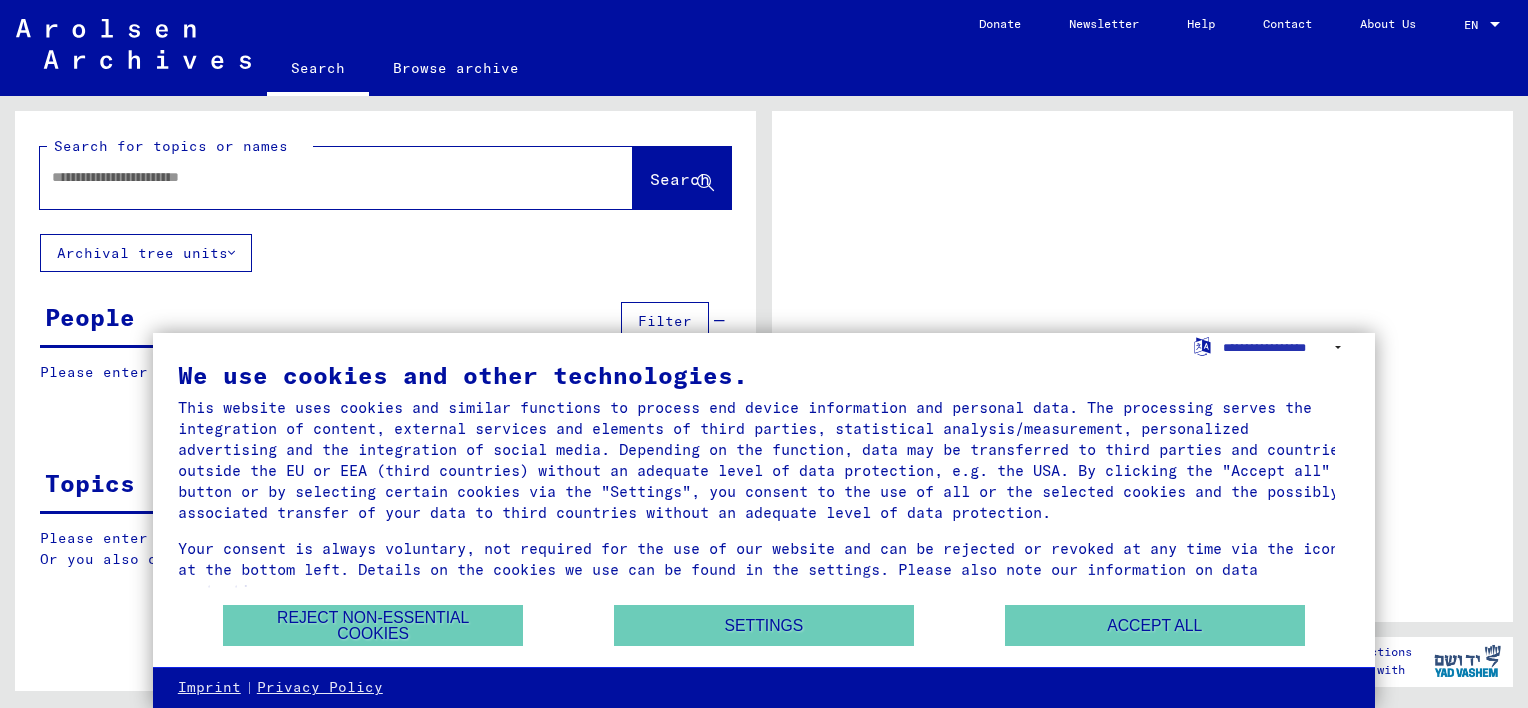 scroll, scrollTop: 0, scrollLeft: 0, axis: both 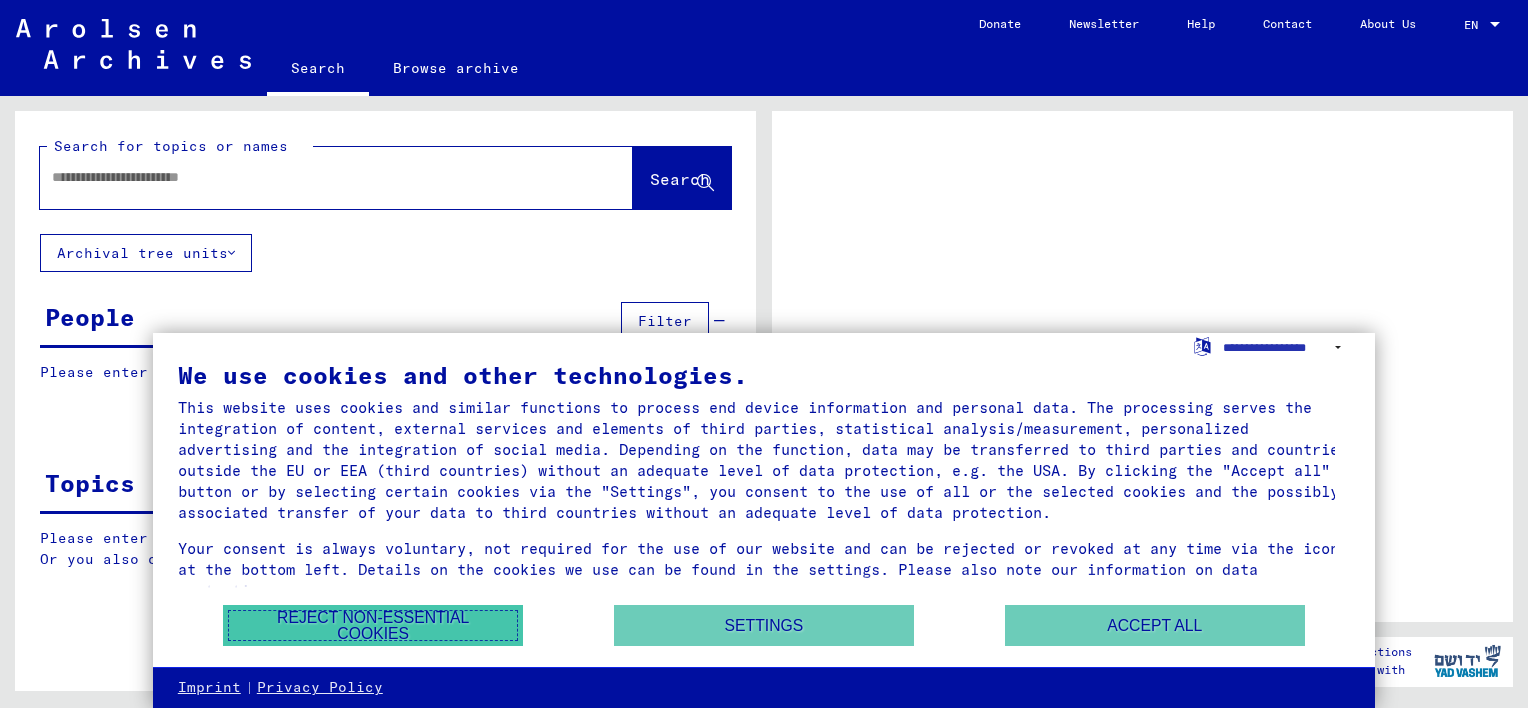 click on "Reject non-essential cookies" at bounding box center (373, 625) 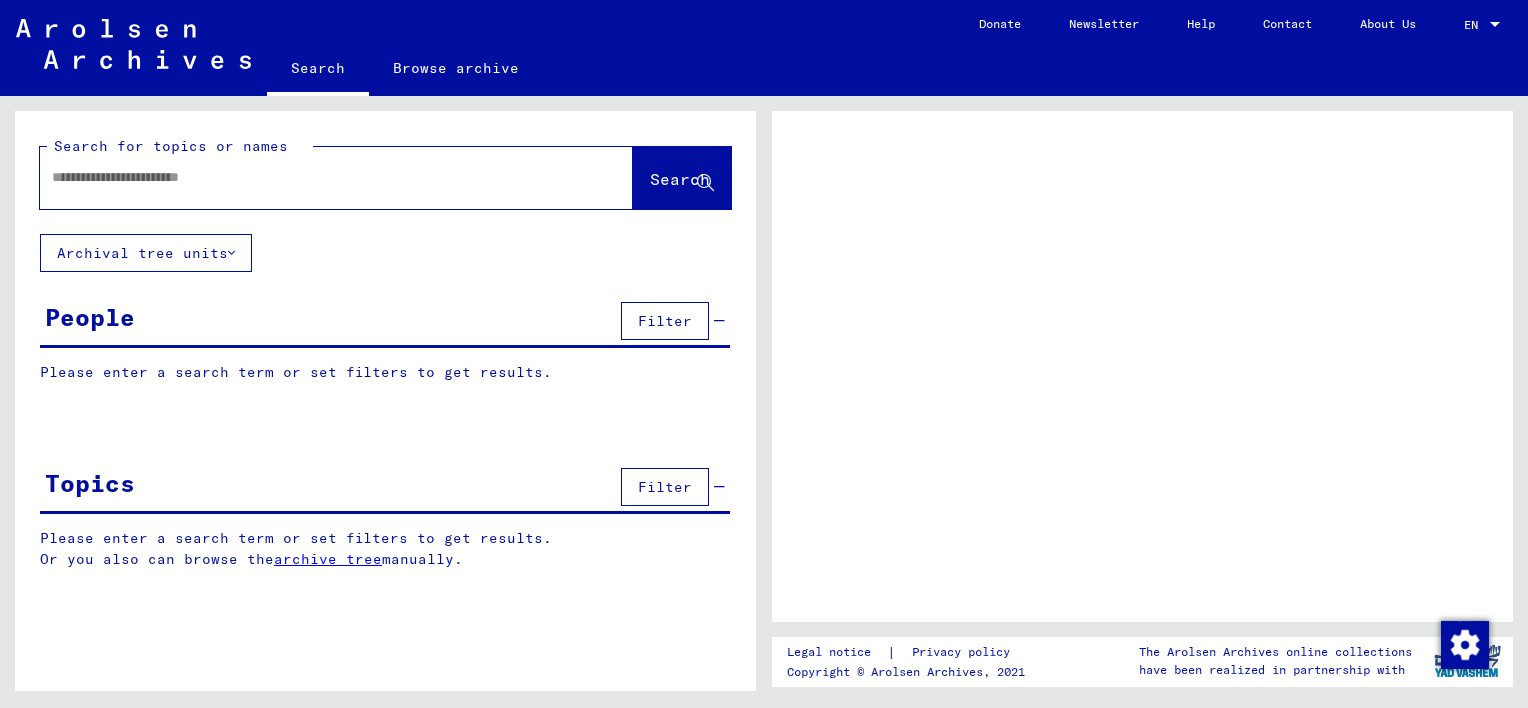 click at bounding box center [318, 177] 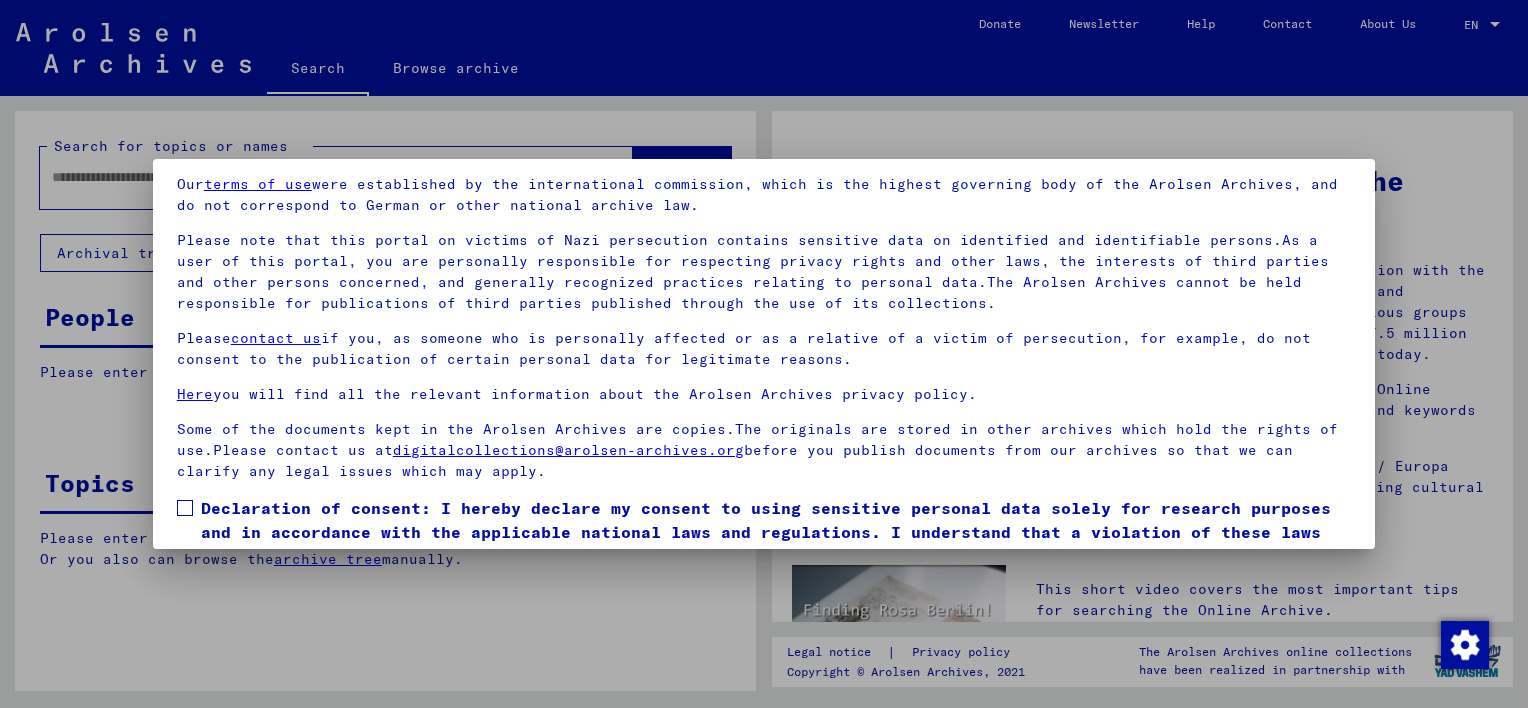 scroll, scrollTop: 166, scrollLeft: 0, axis: vertical 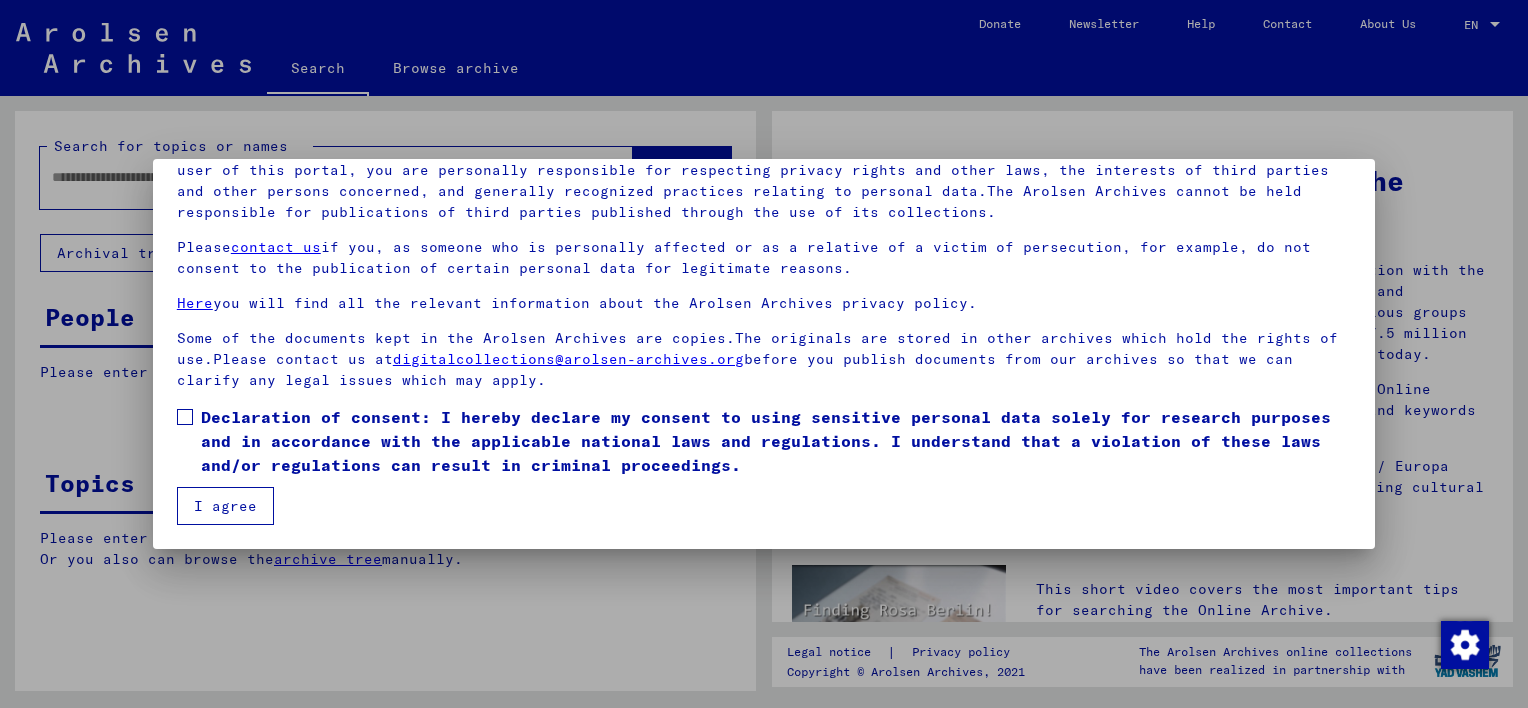 click on "I agree" at bounding box center [225, 506] 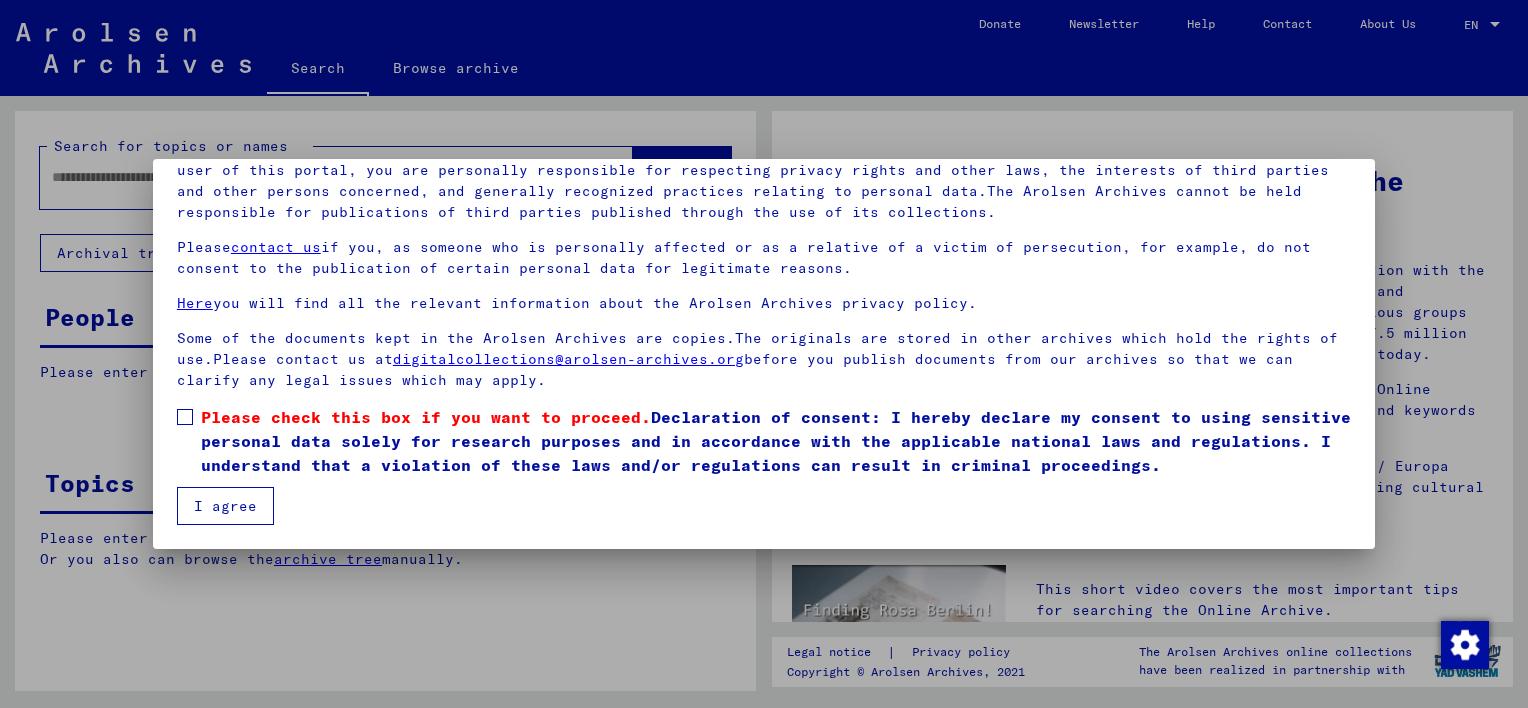 click on "Our  terms of use  were established by the international commission, which is the highest governing body of the Arolsen Archives, and do not correspond to German or other national archive law. Please note that this portal on victims of Nazi persecution contains sensitive data on identified and identifiable persons.As a user of this portal, you are personally responsible for respecting privacy rights and other laws, the interests of third parties and other persons concerned, and generally recognized practices relating to personal data.The Arolsen Archives cannot be held responsible for publications of third parties published through the use of its collections. Please  contact us  if you, as someone who is personally affected or as a relative of a victim of persecution, for example, do not consent to the publication of certain personal data for legitimate reasons. Here  you will find all the relevant information about the Arolsen Archives privacy policy. digitalcollections@arolsen-archives.org   I agree" at bounding box center [764, 297] 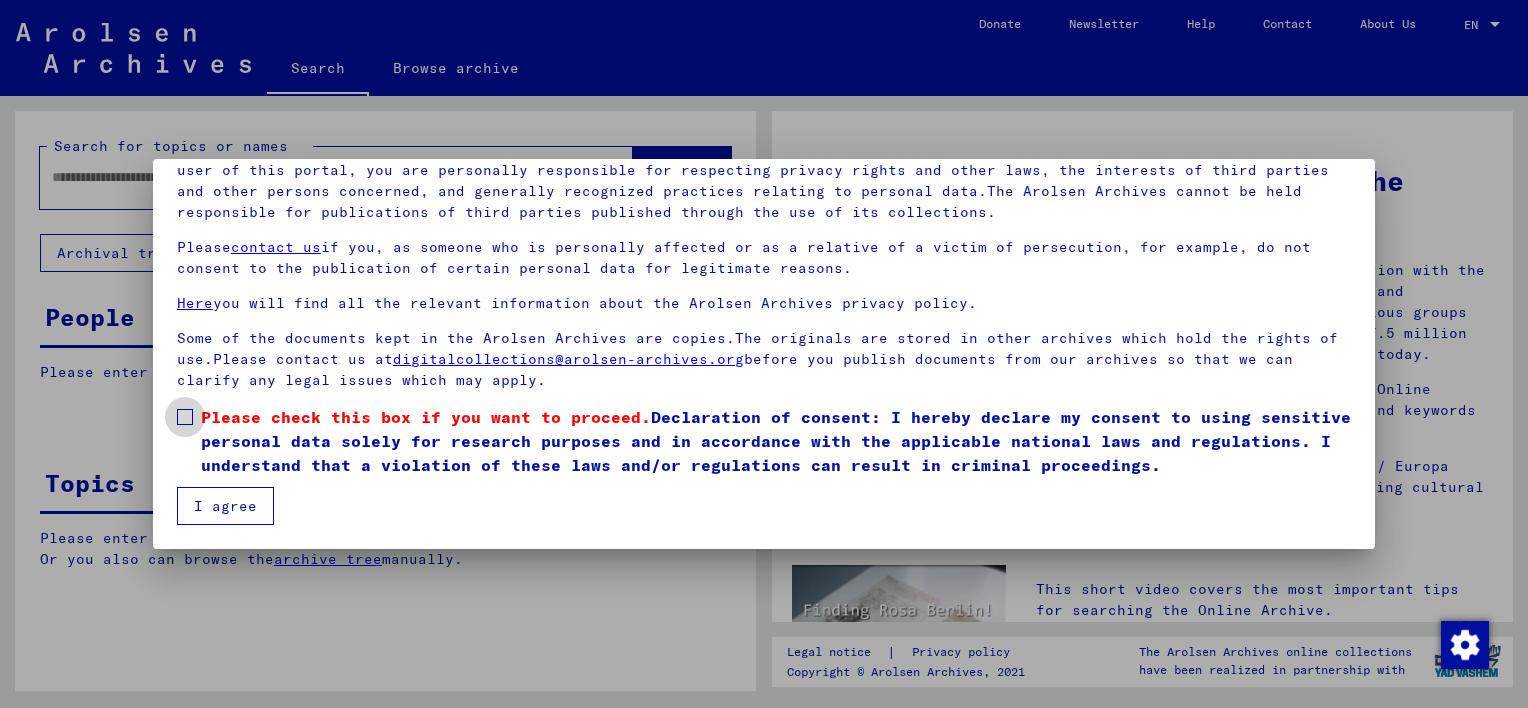 click at bounding box center [185, 417] 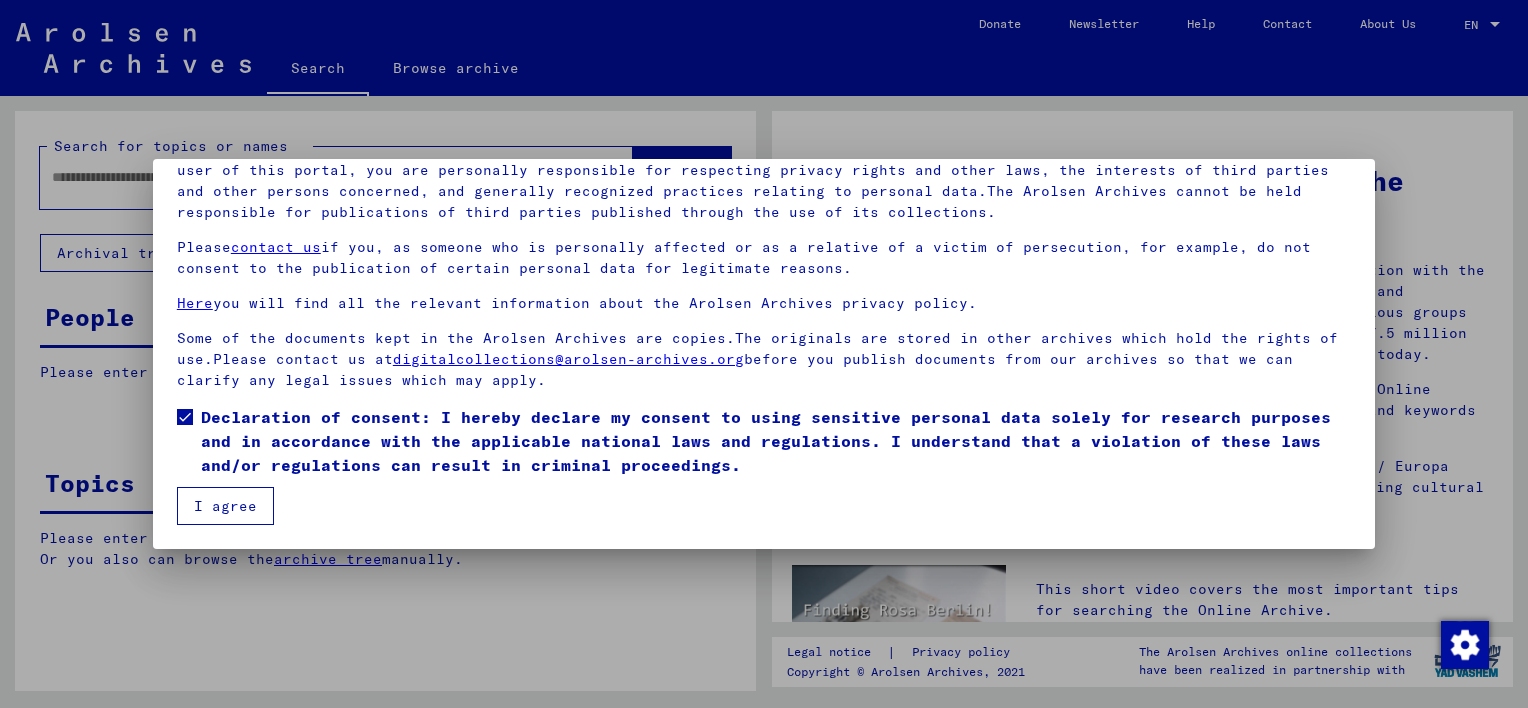 click on "I agree" at bounding box center [225, 506] 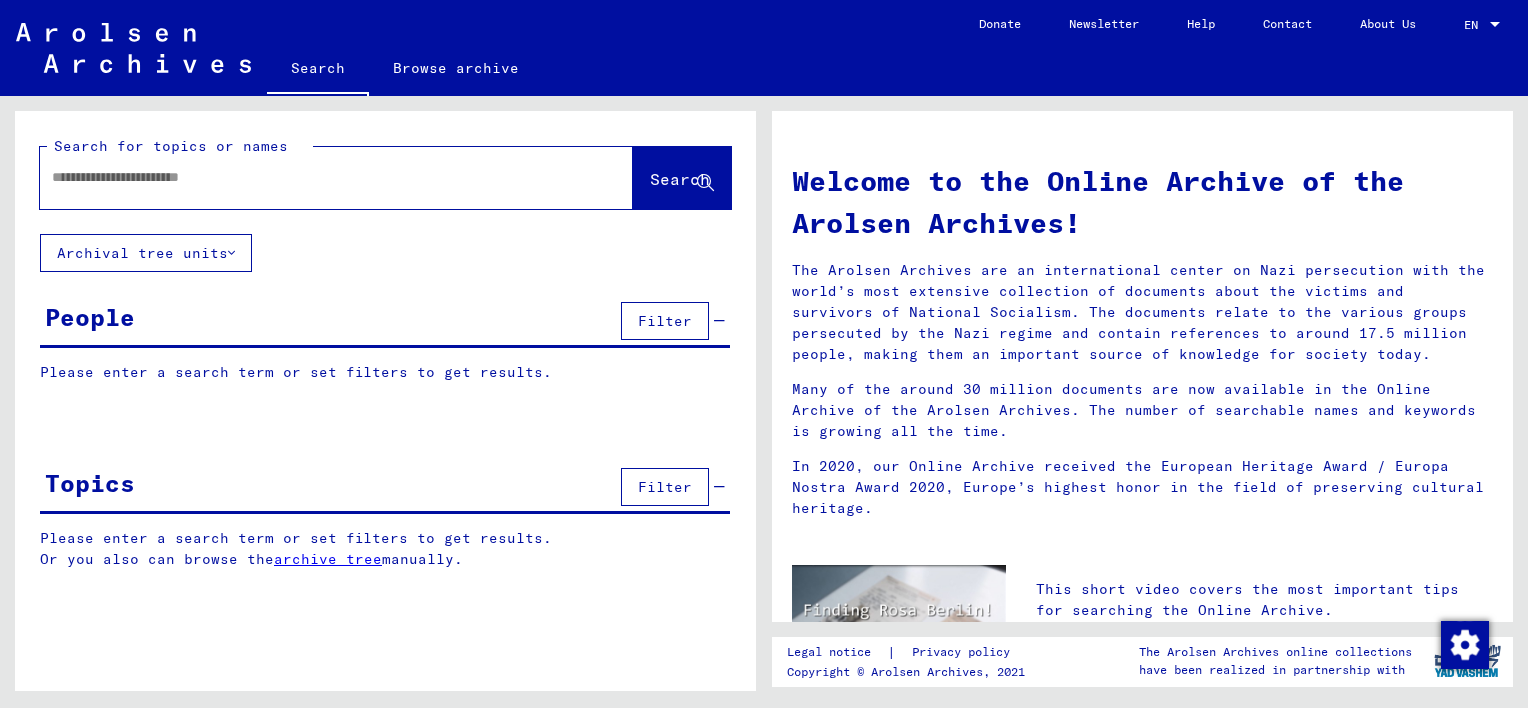 click at bounding box center (312, 177) 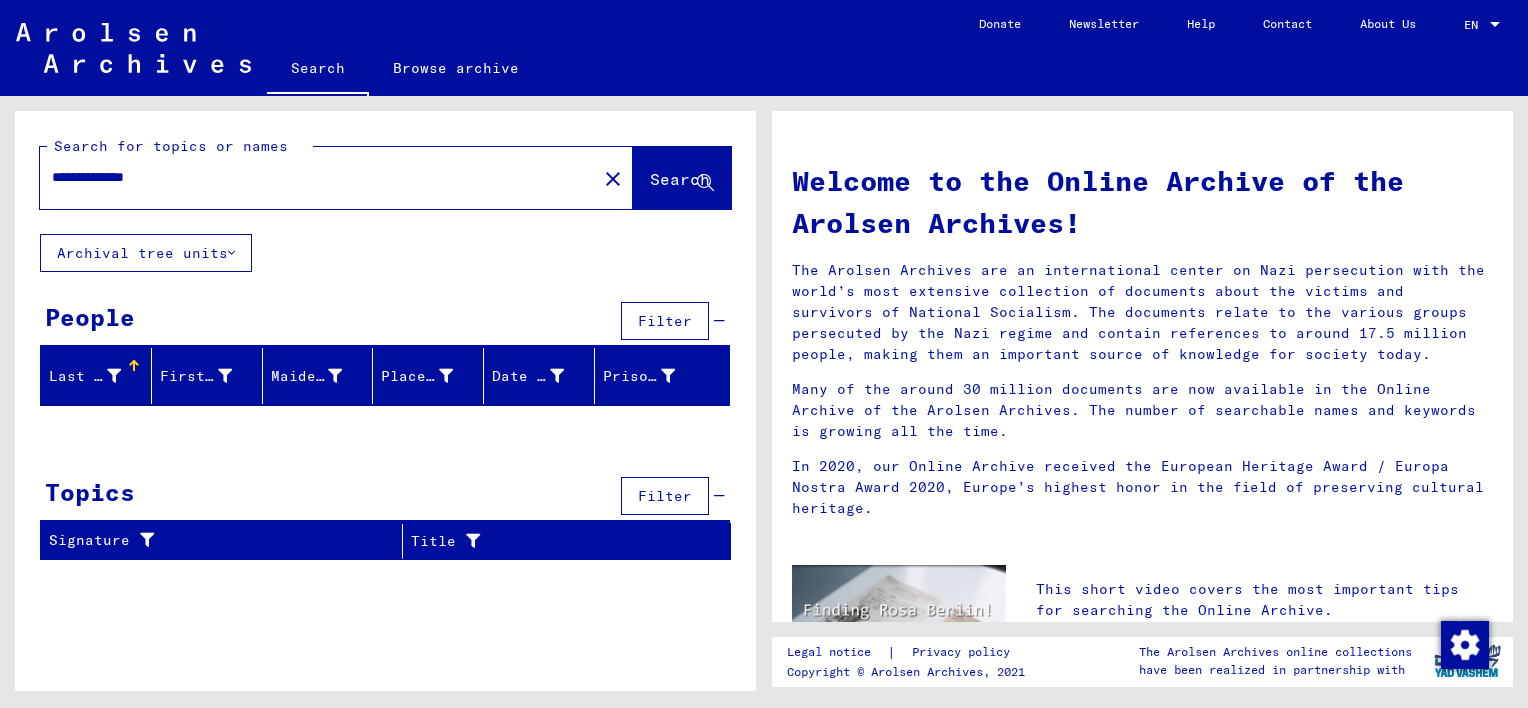 drag, startPoint x: 224, startPoint y: 174, endPoint x: -4, endPoint y: 138, distance: 230.82462 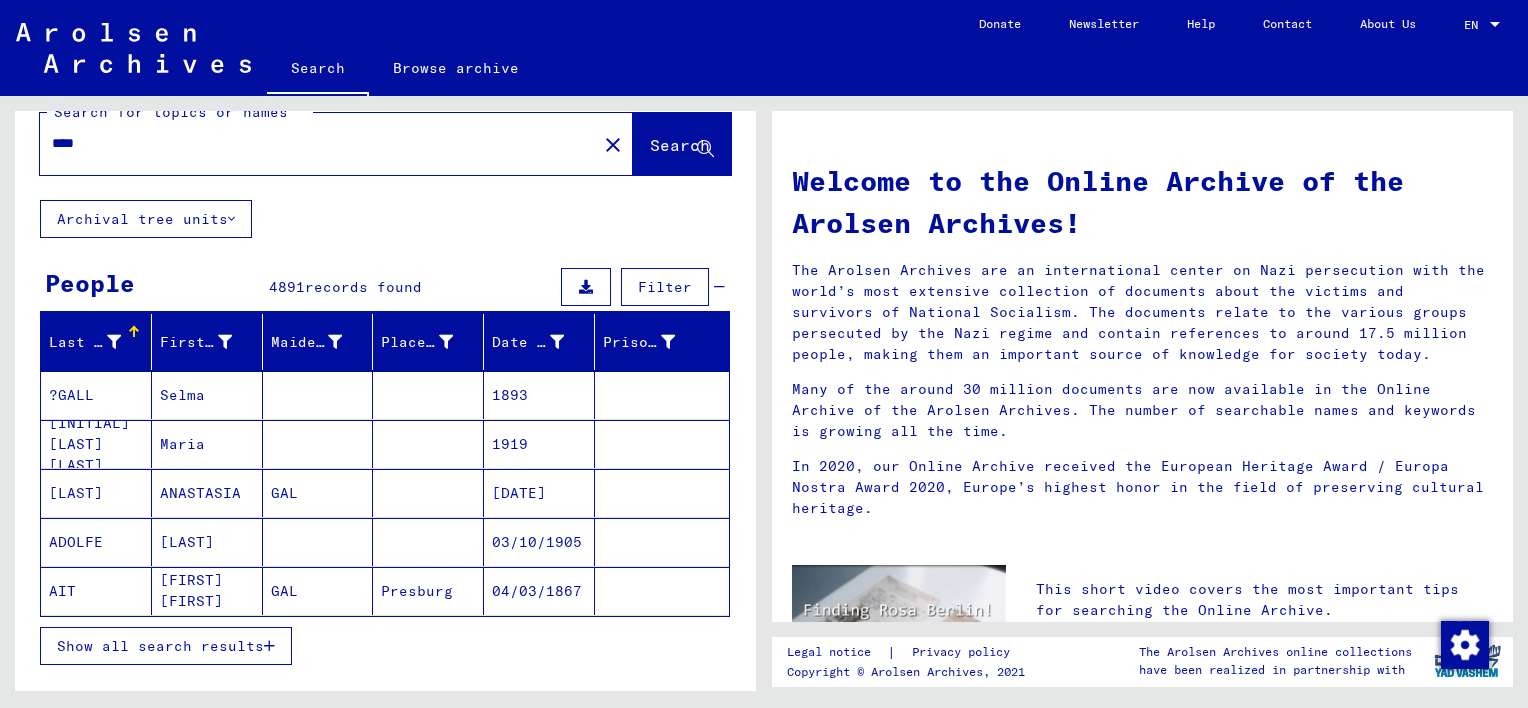 scroll, scrollTop: 0, scrollLeft: 0, axis: both 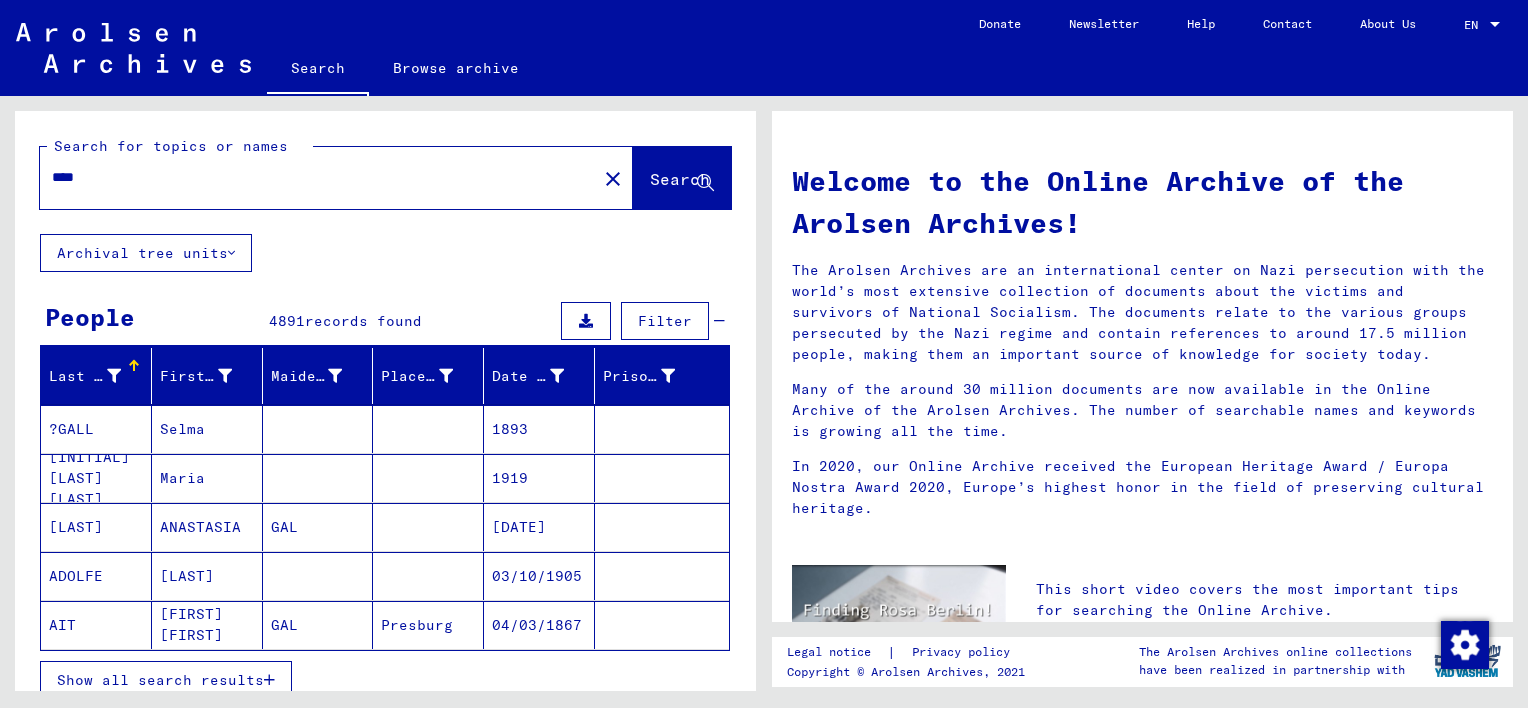 click on "****" 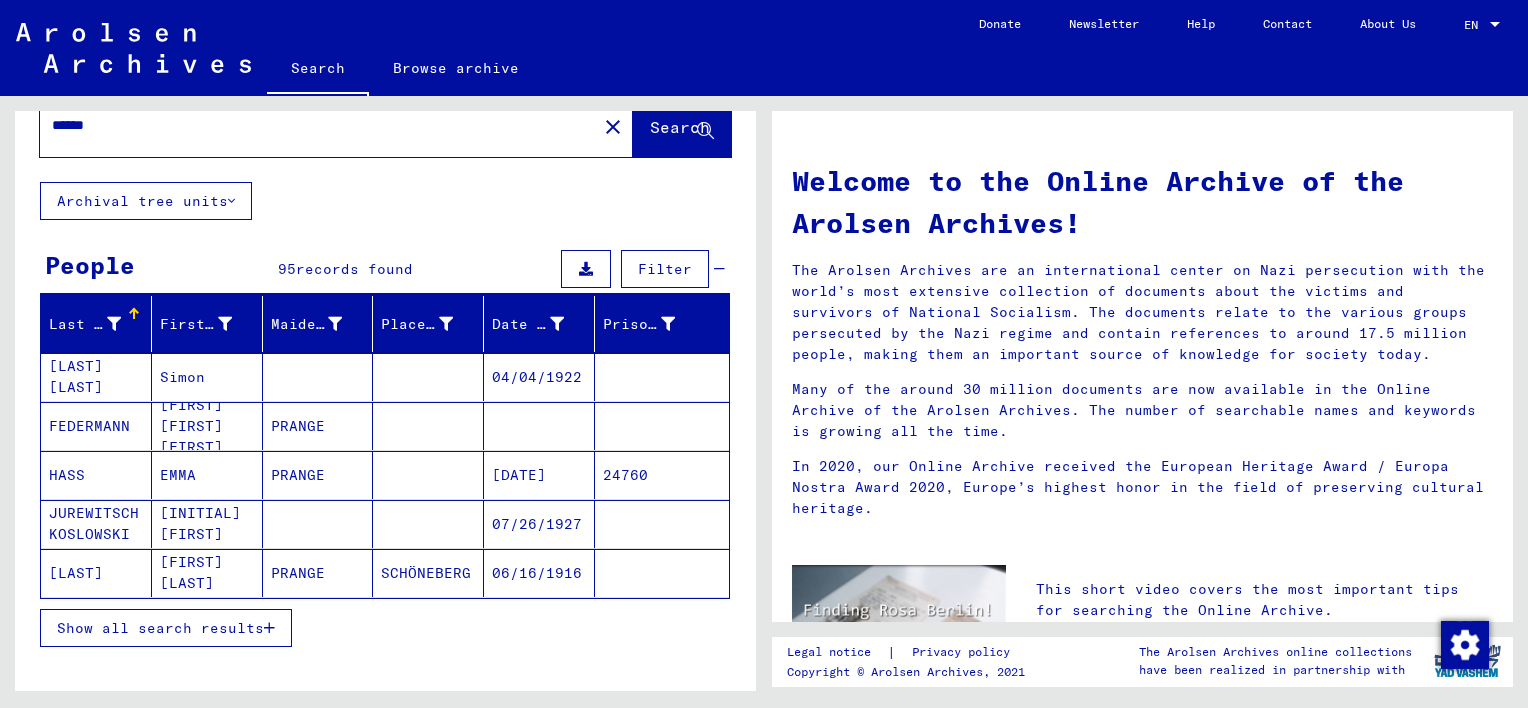 scroll, scrollTop: 100, scrollLeft: 0, axis: vertical 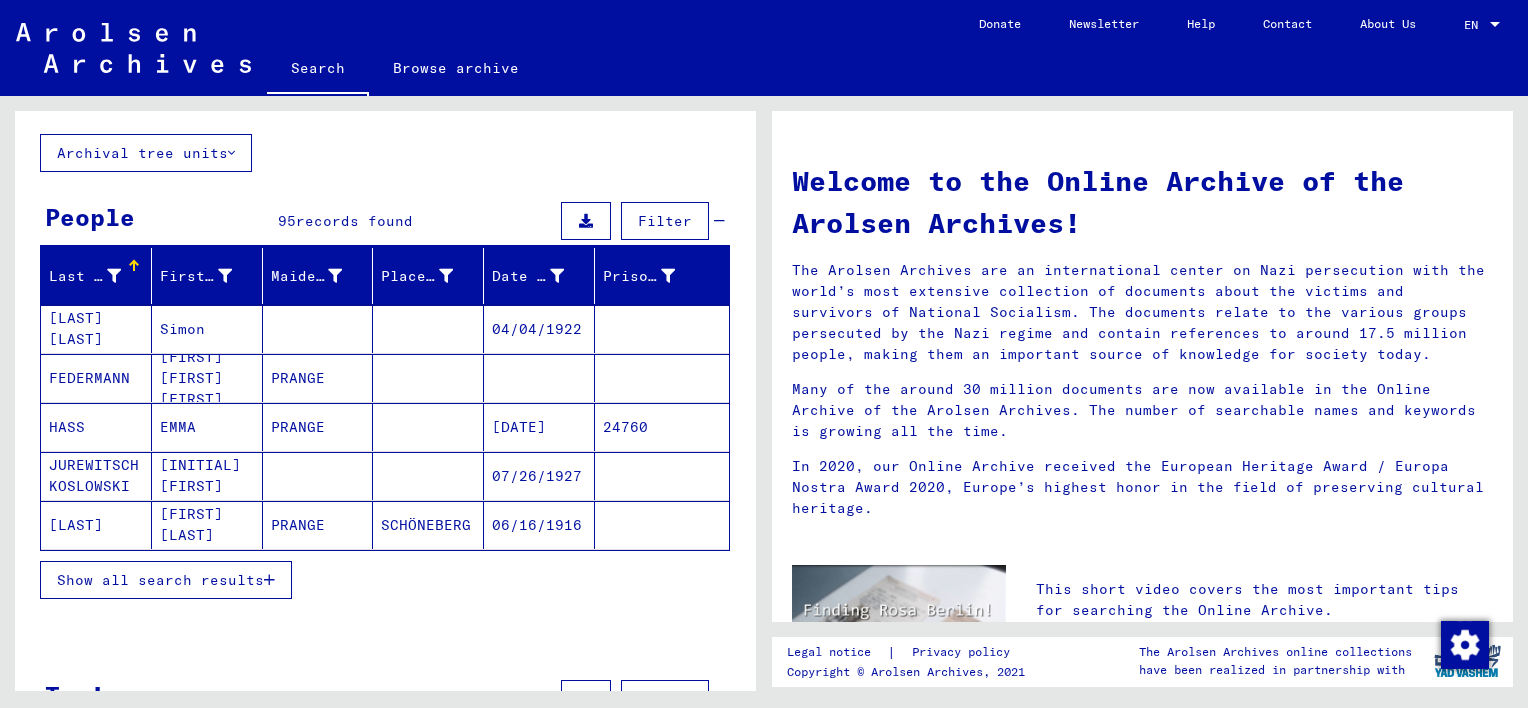 click at bounding box center [269, 580] 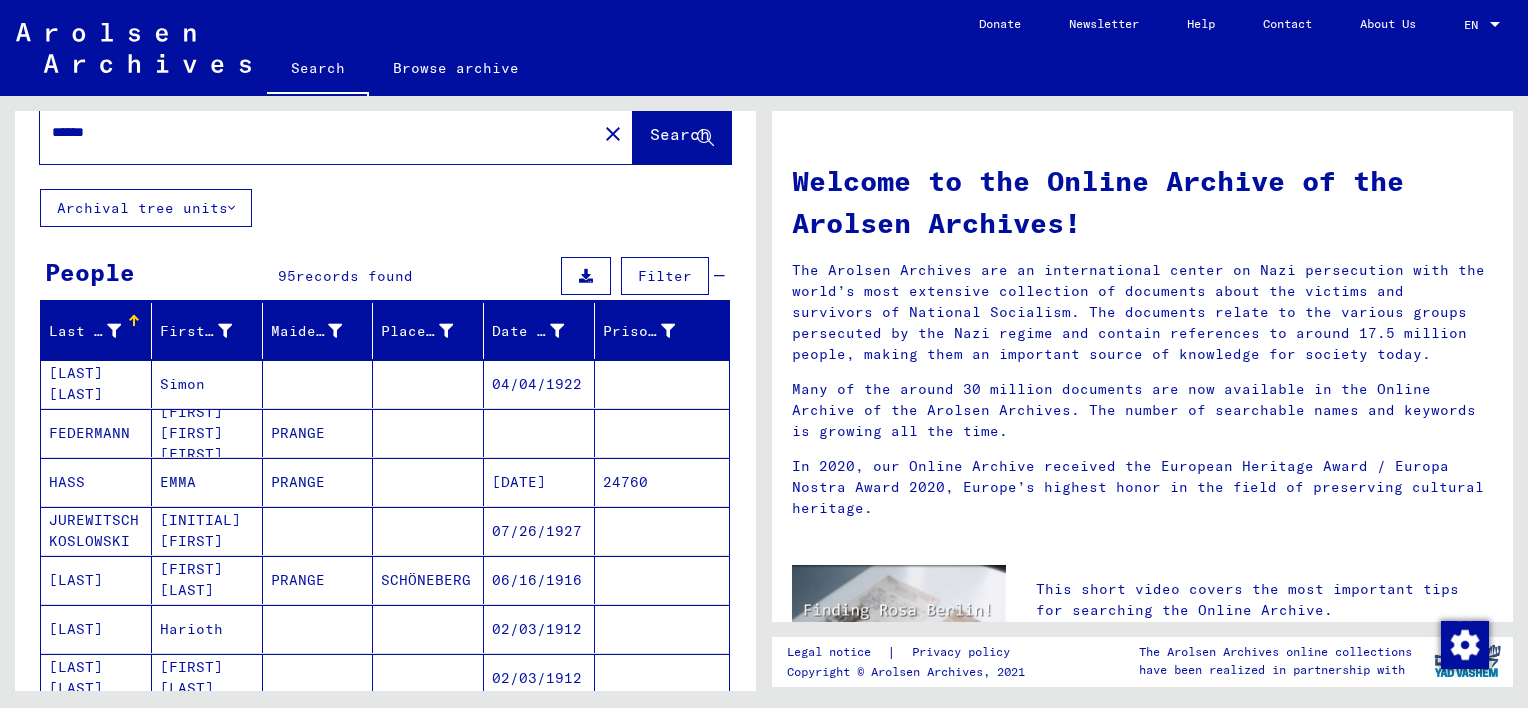scroll, scrollTop: 0, scrollLeft: 0, axis: both 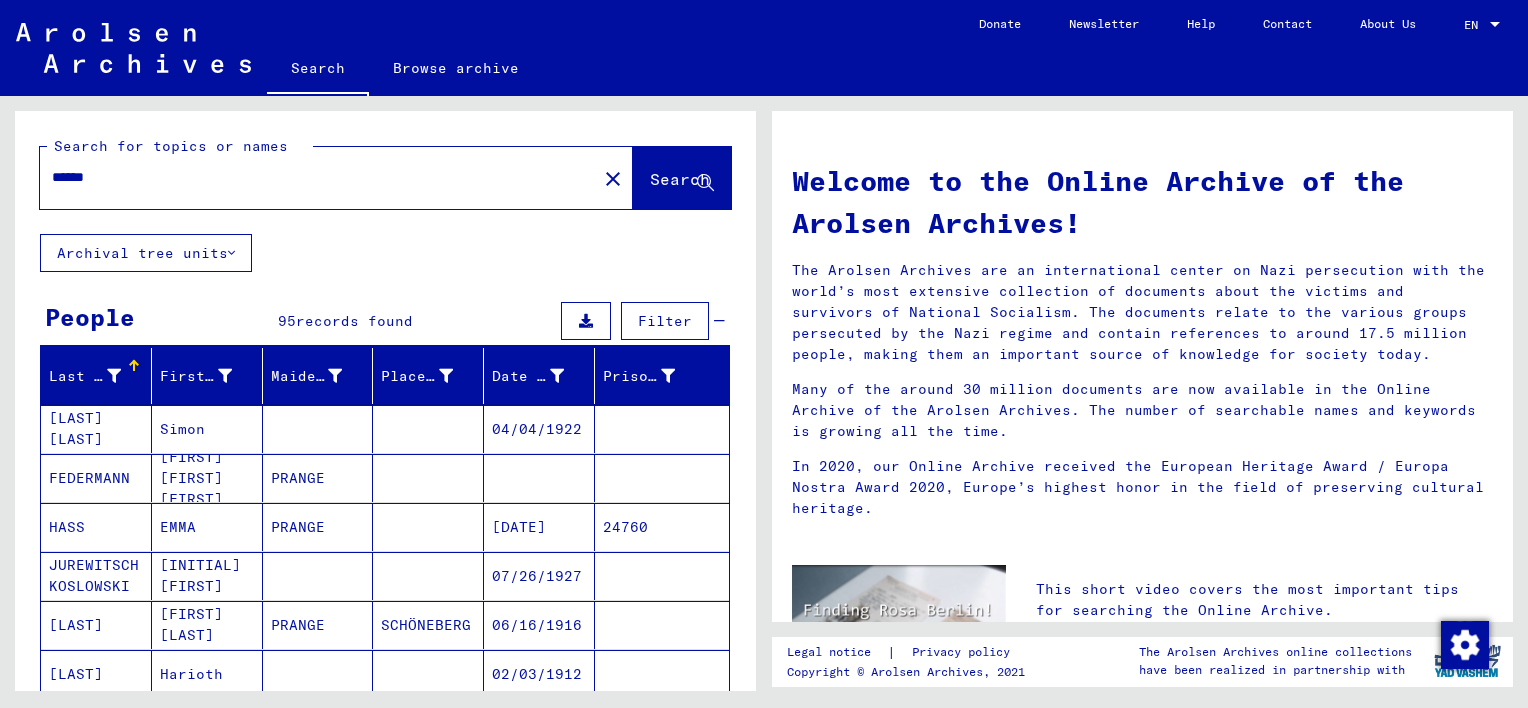 drag, startPoint x: 214, startPoint y: 182, endPoint x: 0, endPoint y: 122, distance: 222.2521 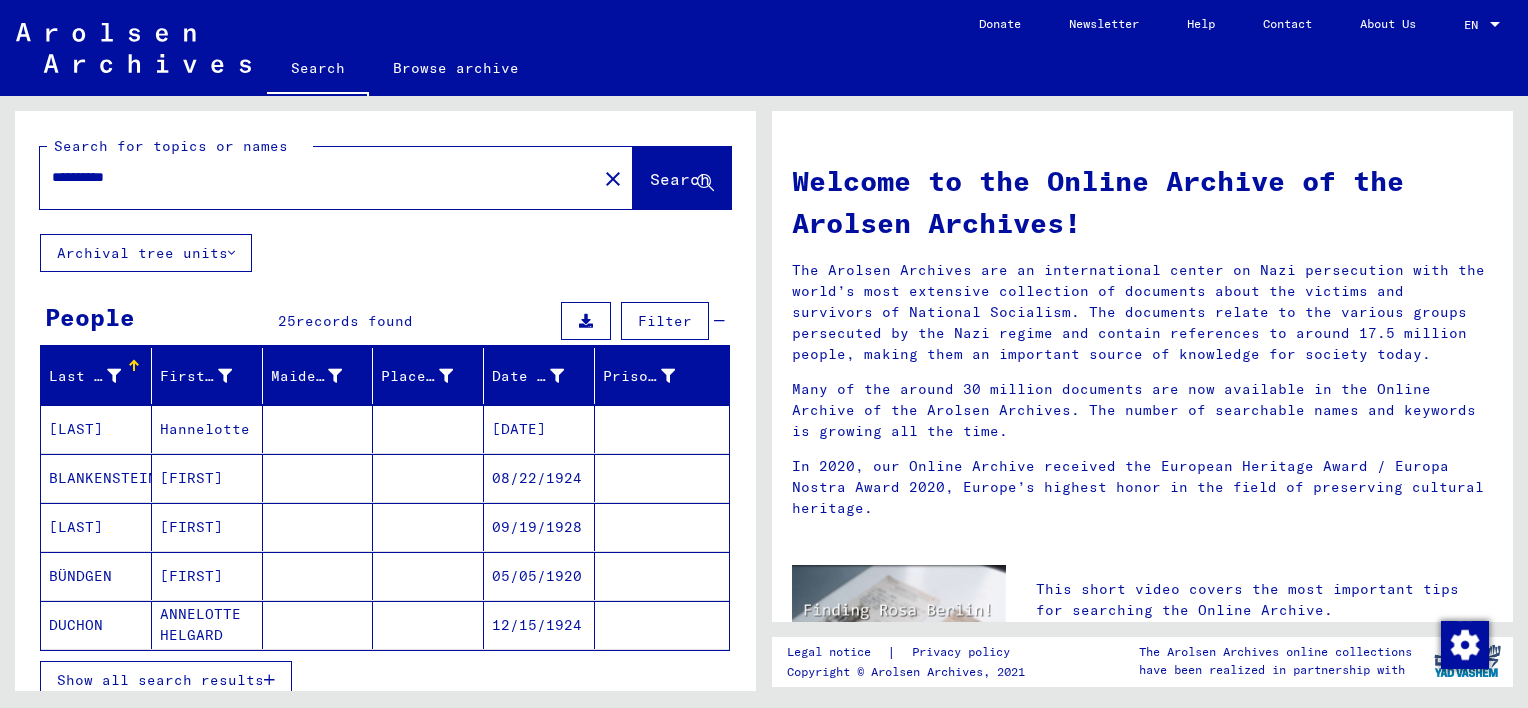 click on "**********" at bounding box center (312, 177) 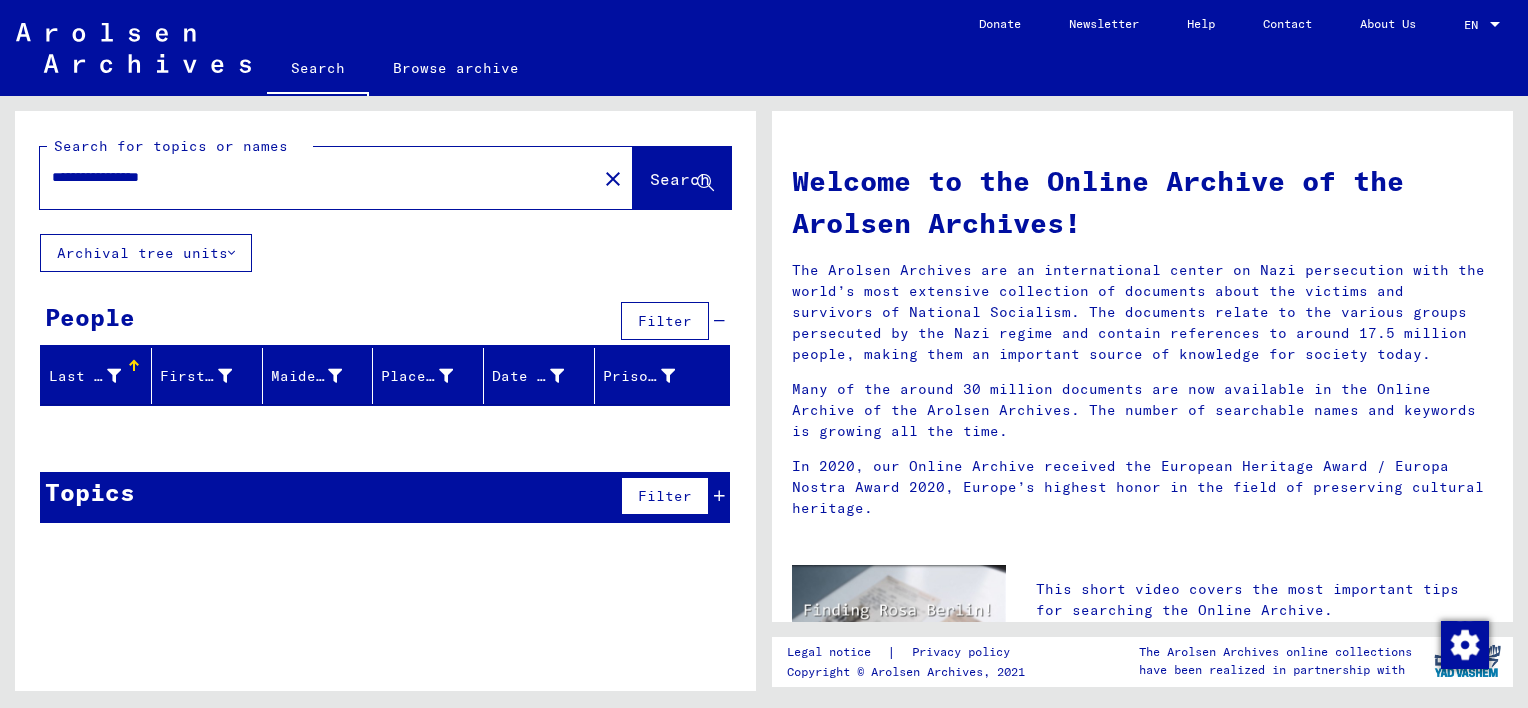 drag, startPoint x: 148, startPoint y: 176, endPoint x: 0, endPoint y: 156, distance: 149.34523 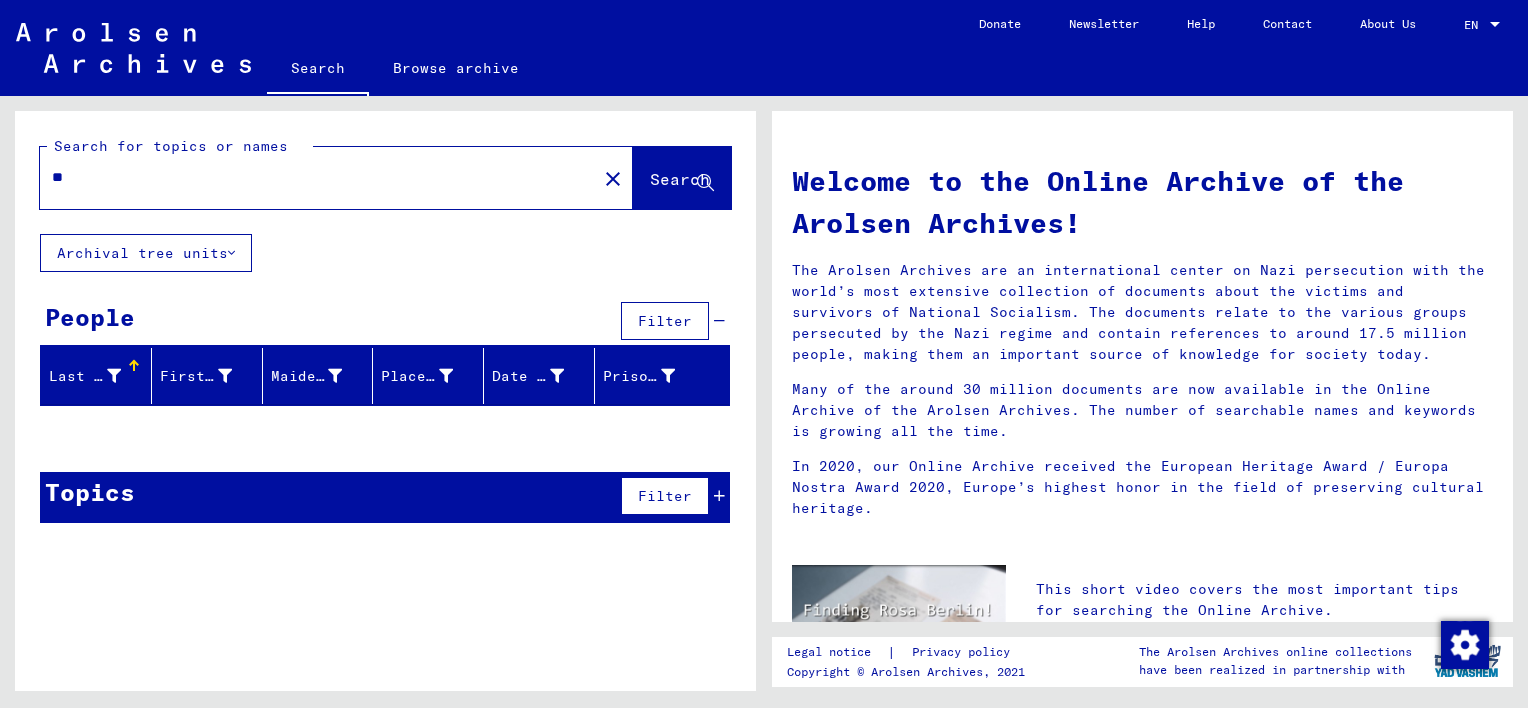 type on "*" 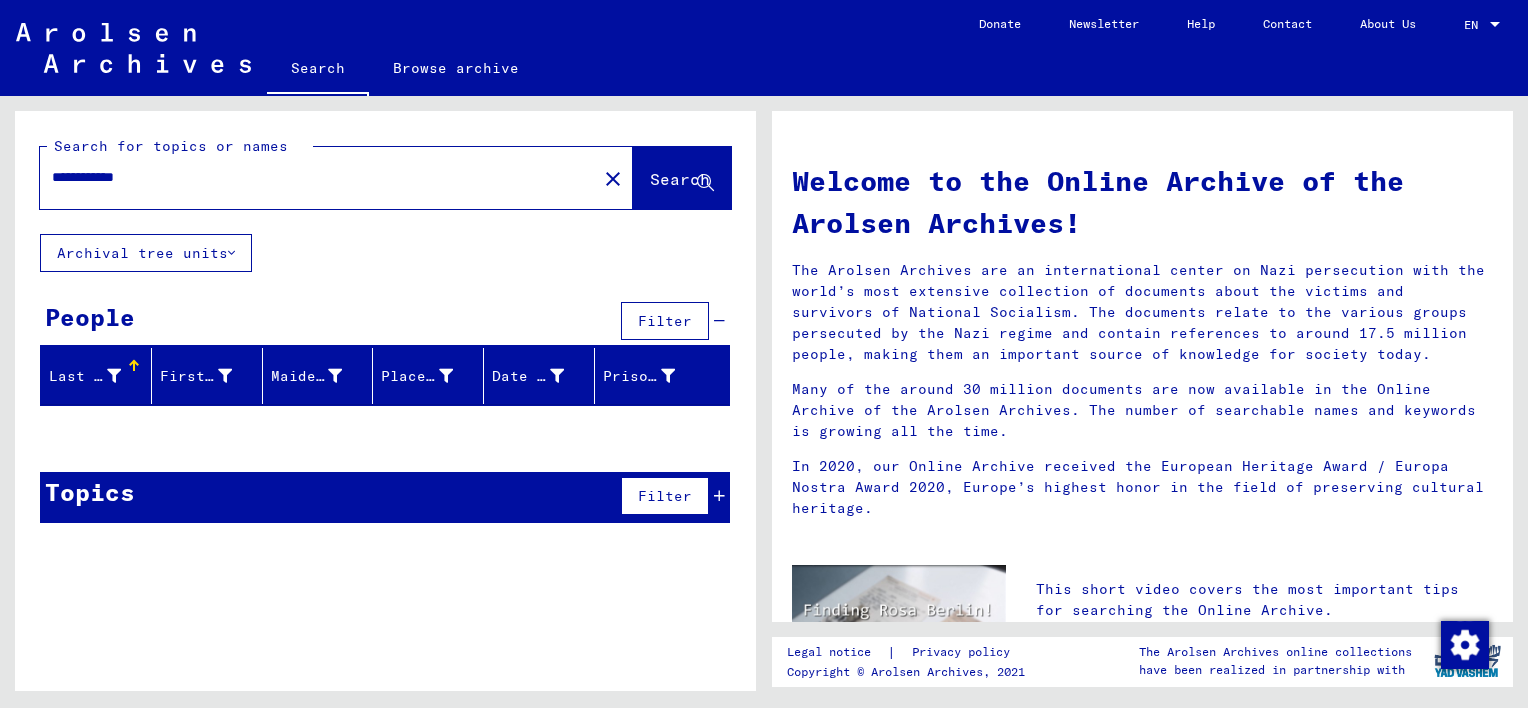 click on "**********" at bounding box center (312, 177) 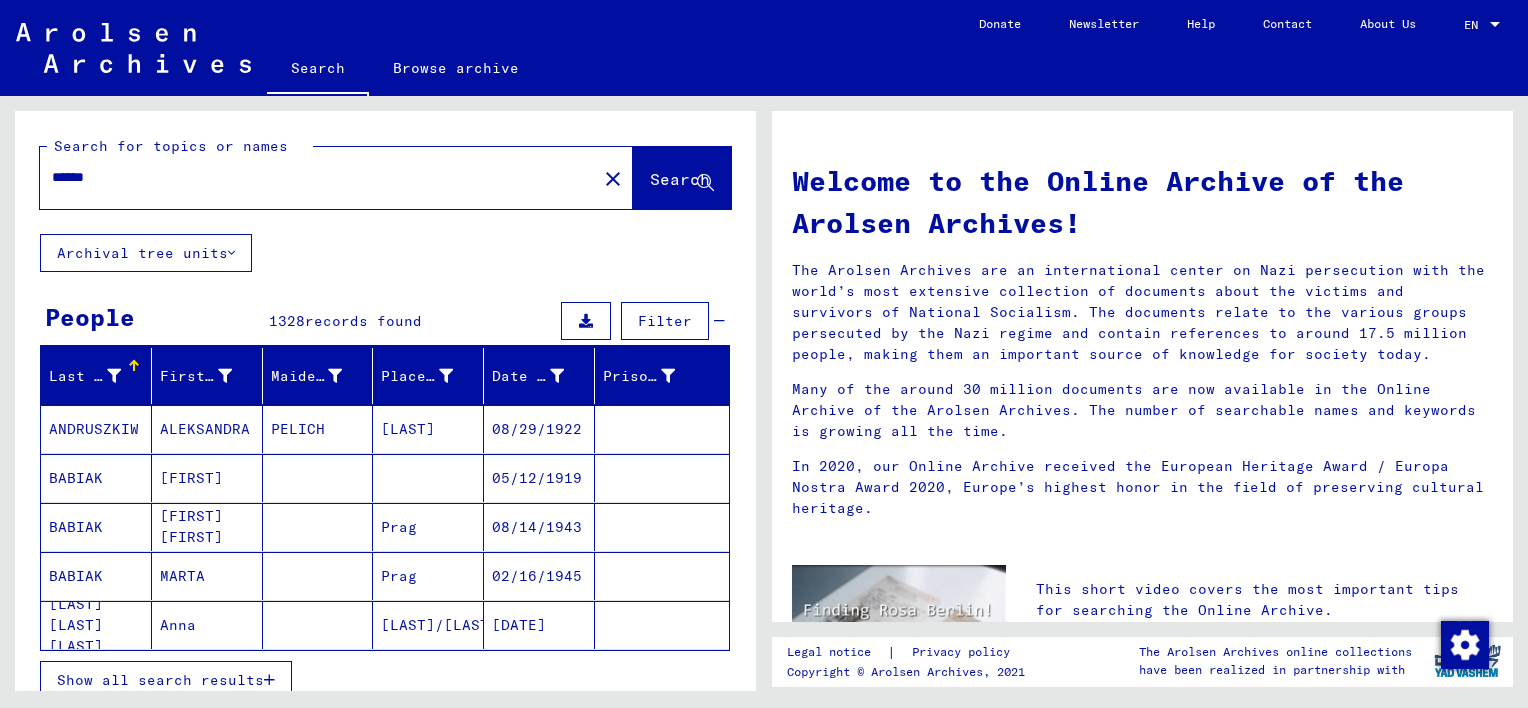 click on "******" 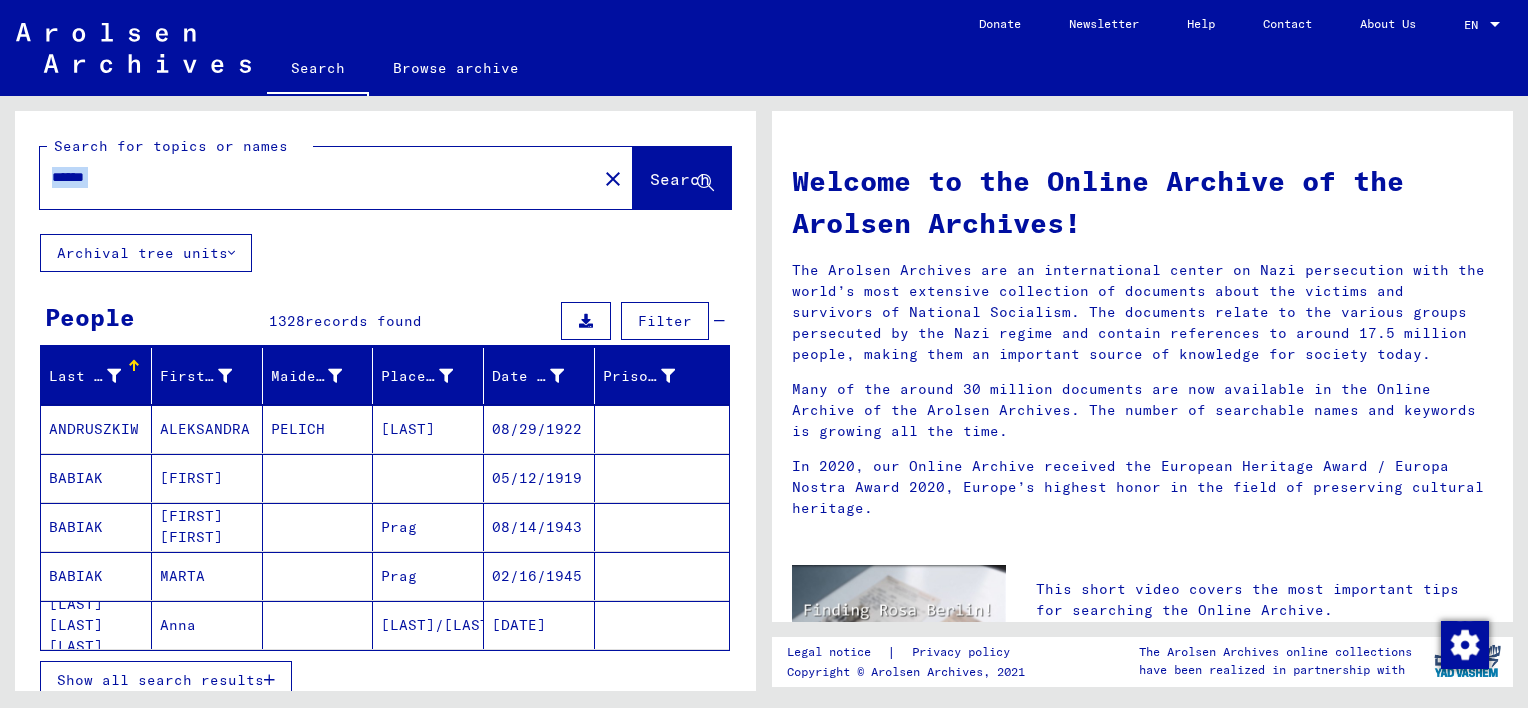 click on "******" 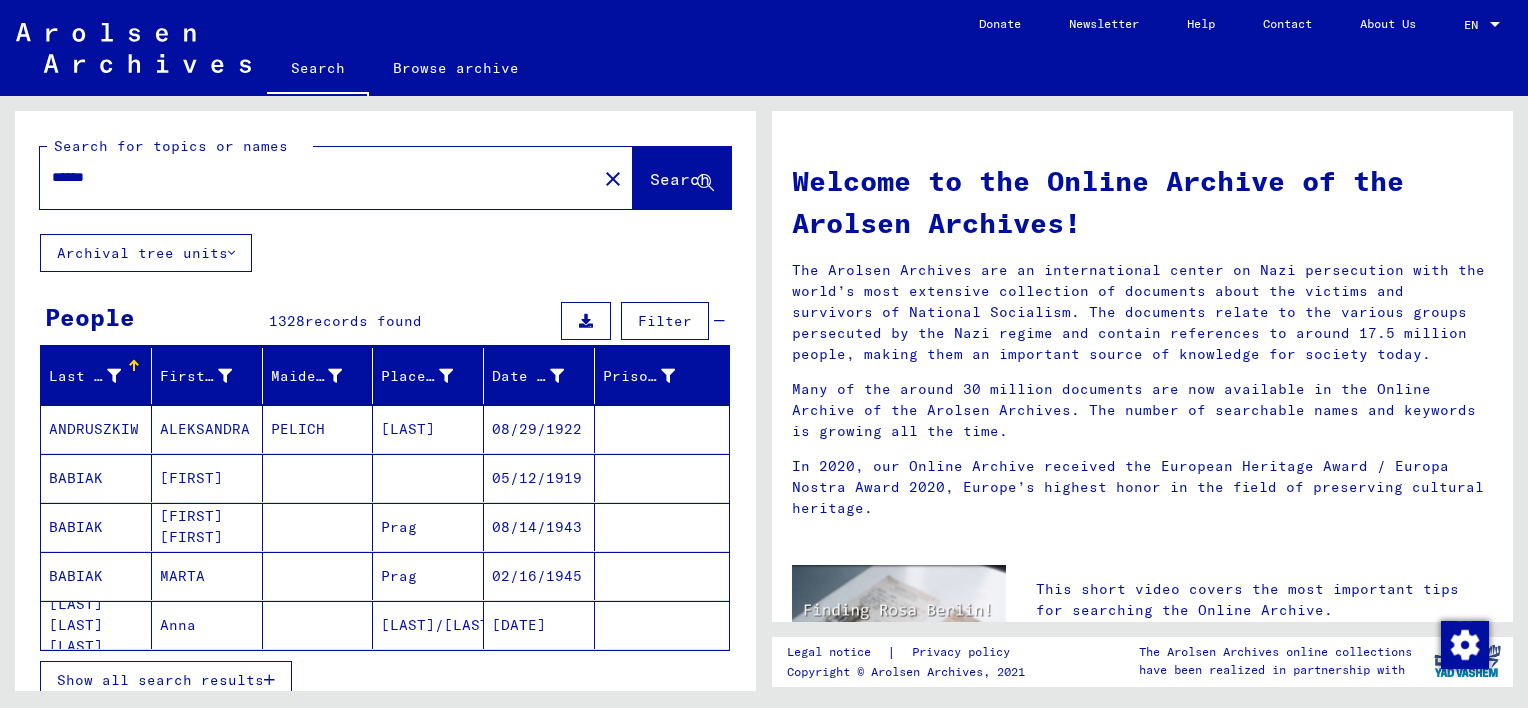 click on "******" at bounding box center (312, 177) 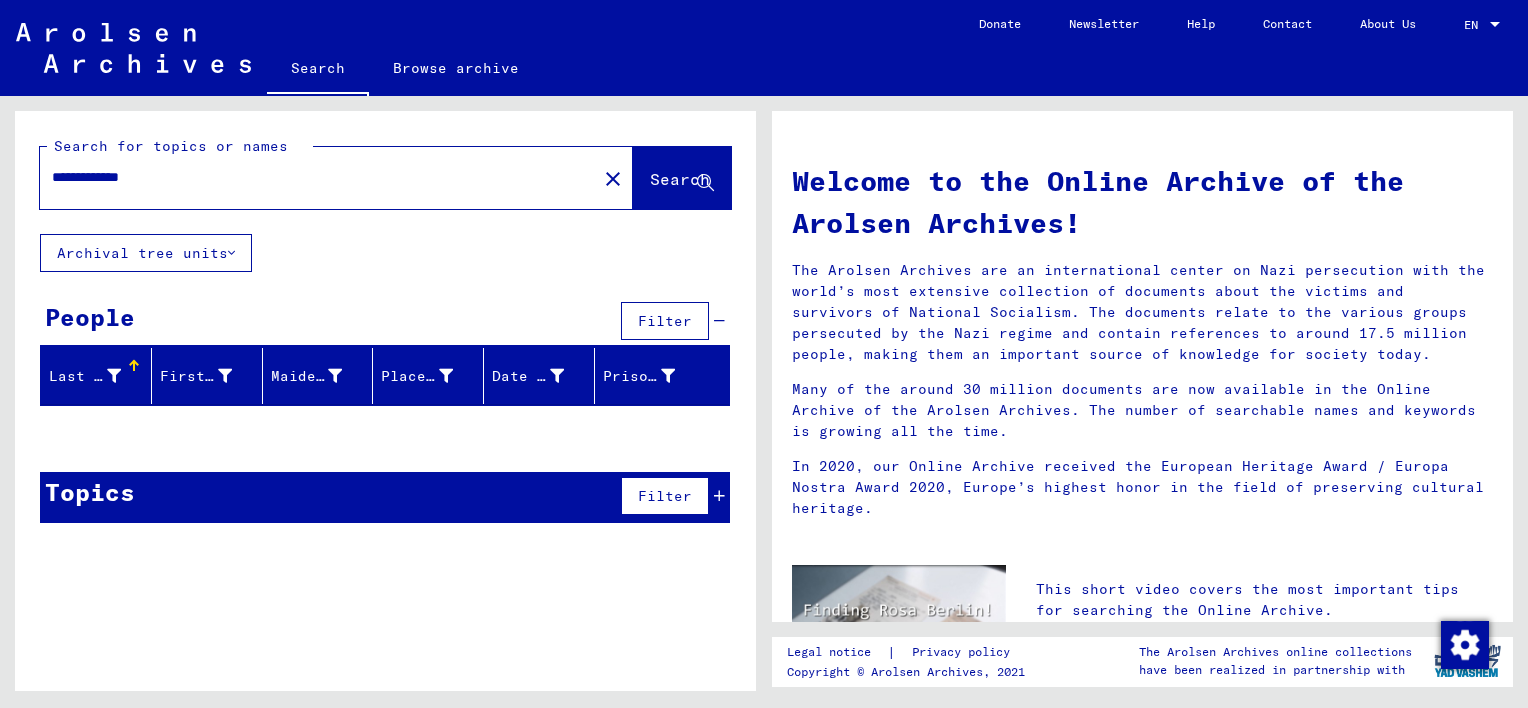 click on "Archival tree units" 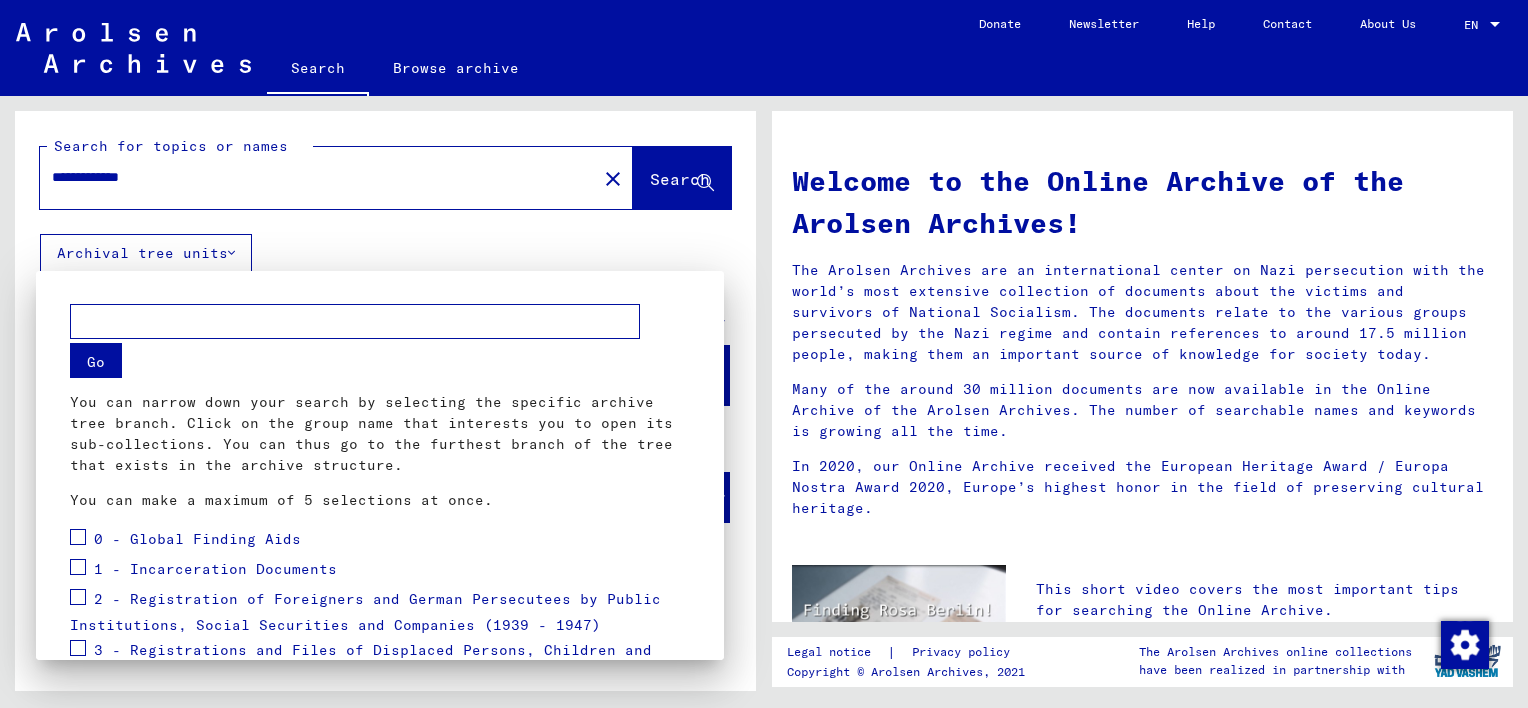 click at bounding box center [764, 354] 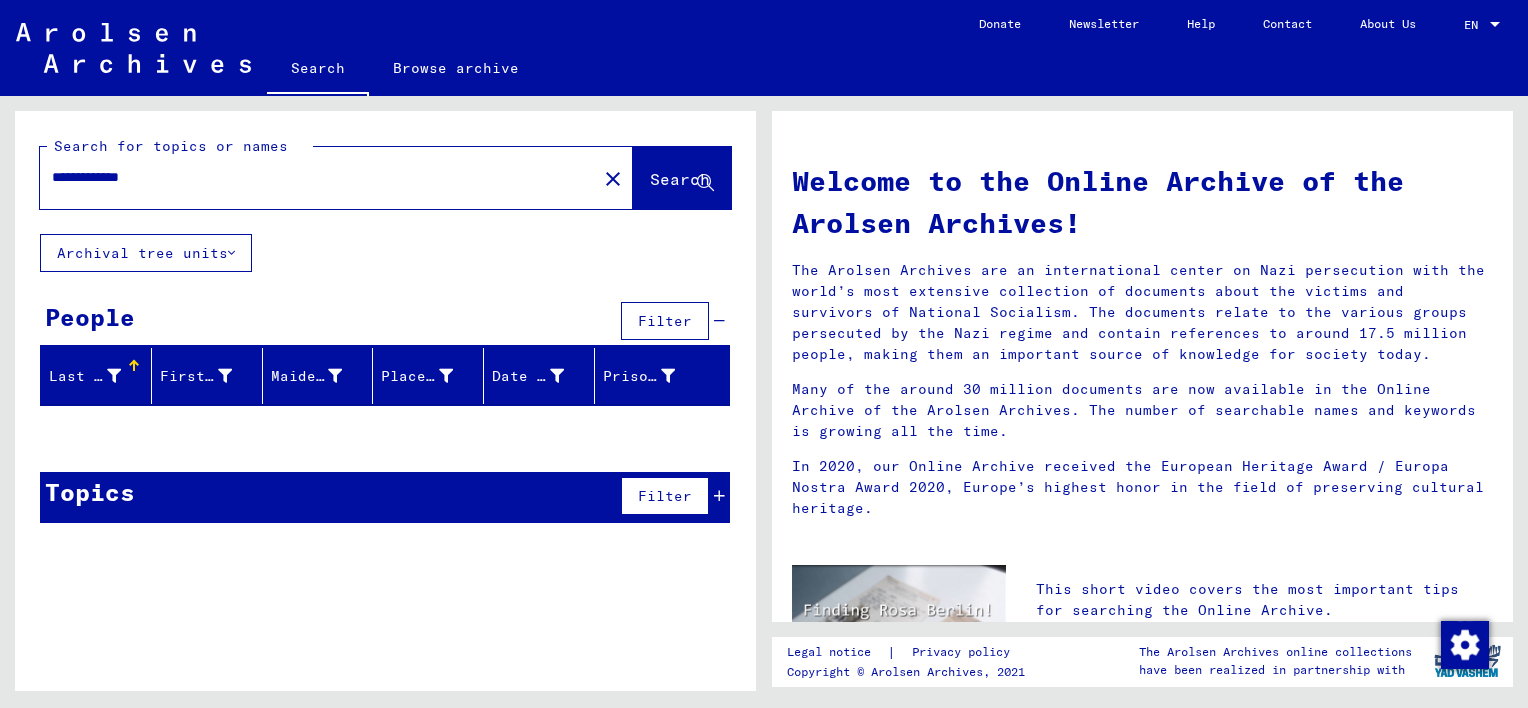 drag, startPoint x: 182, startPoint y: 182, endPoint x: 0, endPoint y: 119, distance: 192.59543 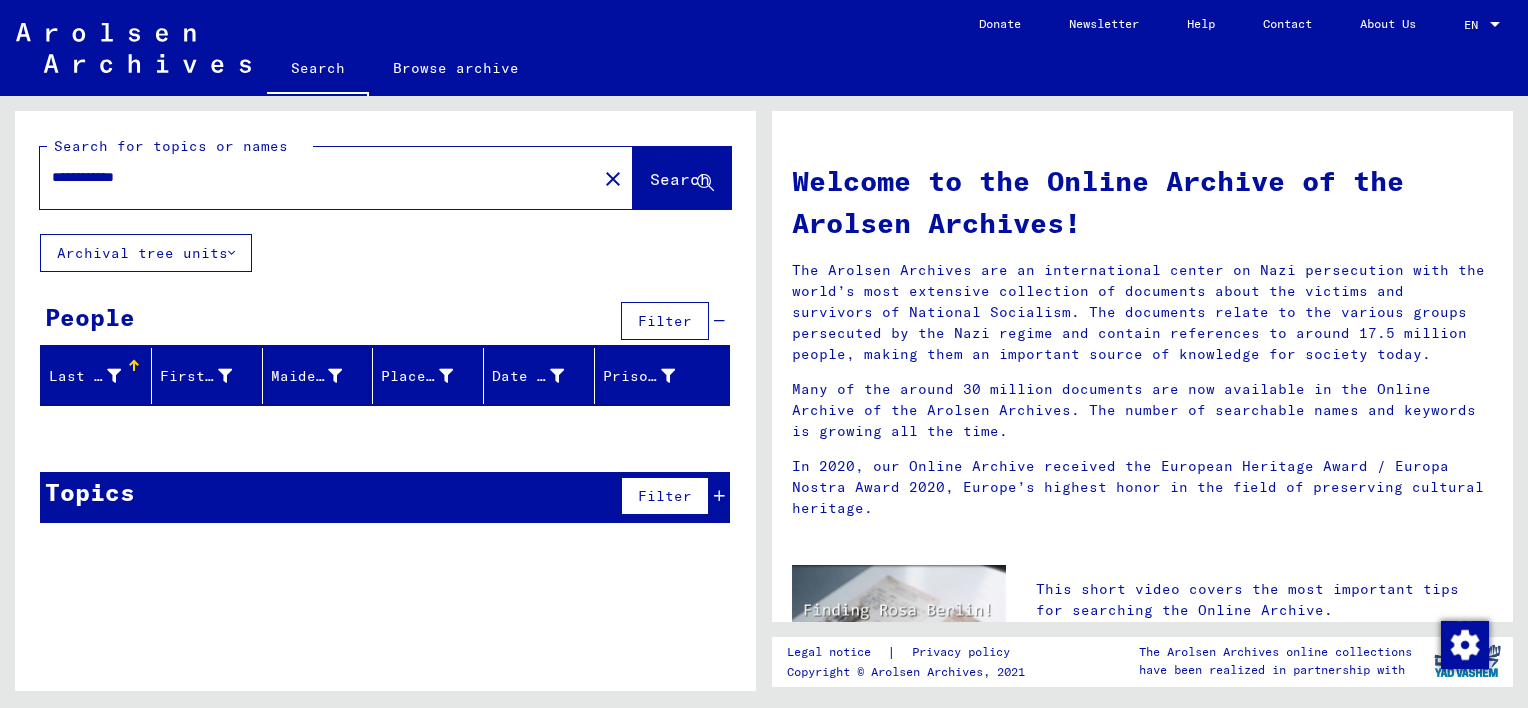 drag, startPoint x: 109, startPoint y: 180, endPoint x: 0, endPoint y: 186, distance: 109.165016 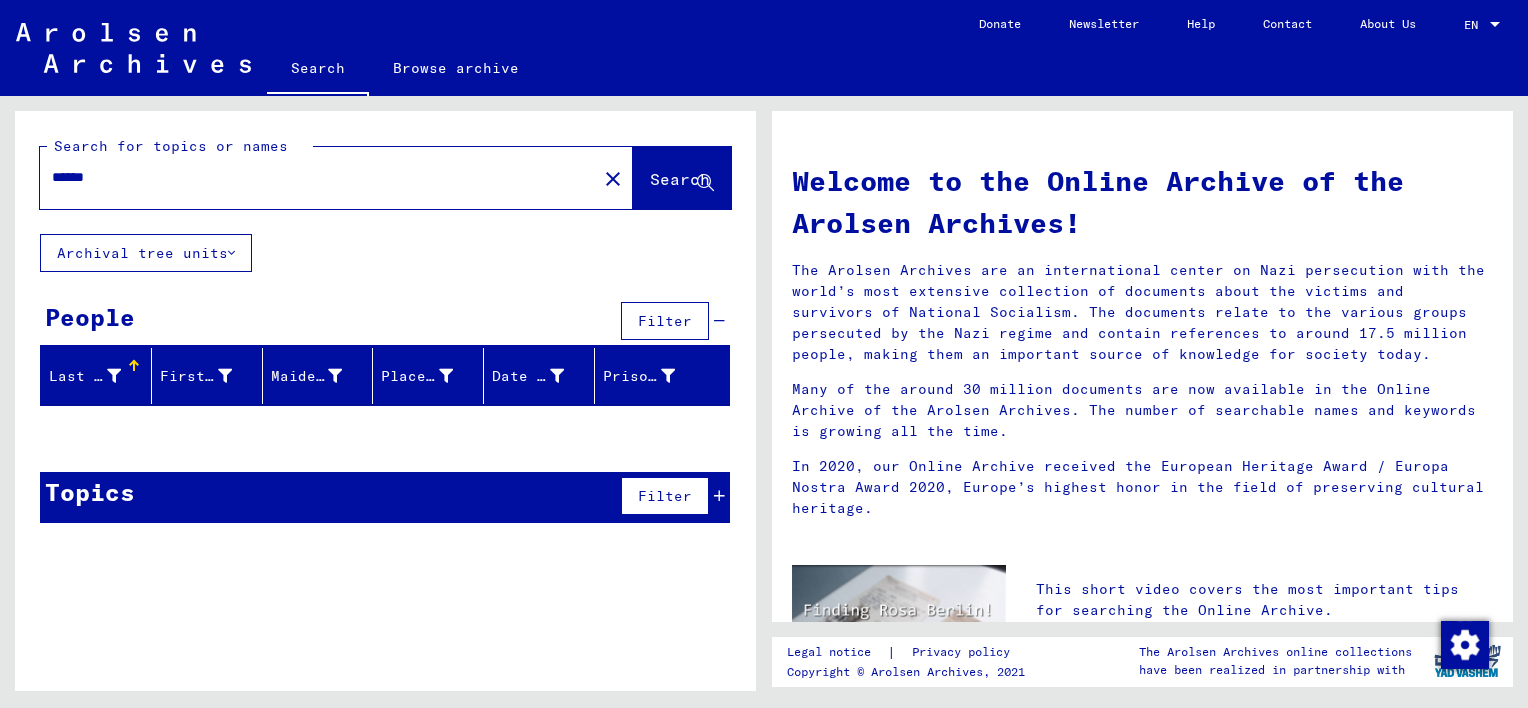 type on "******" 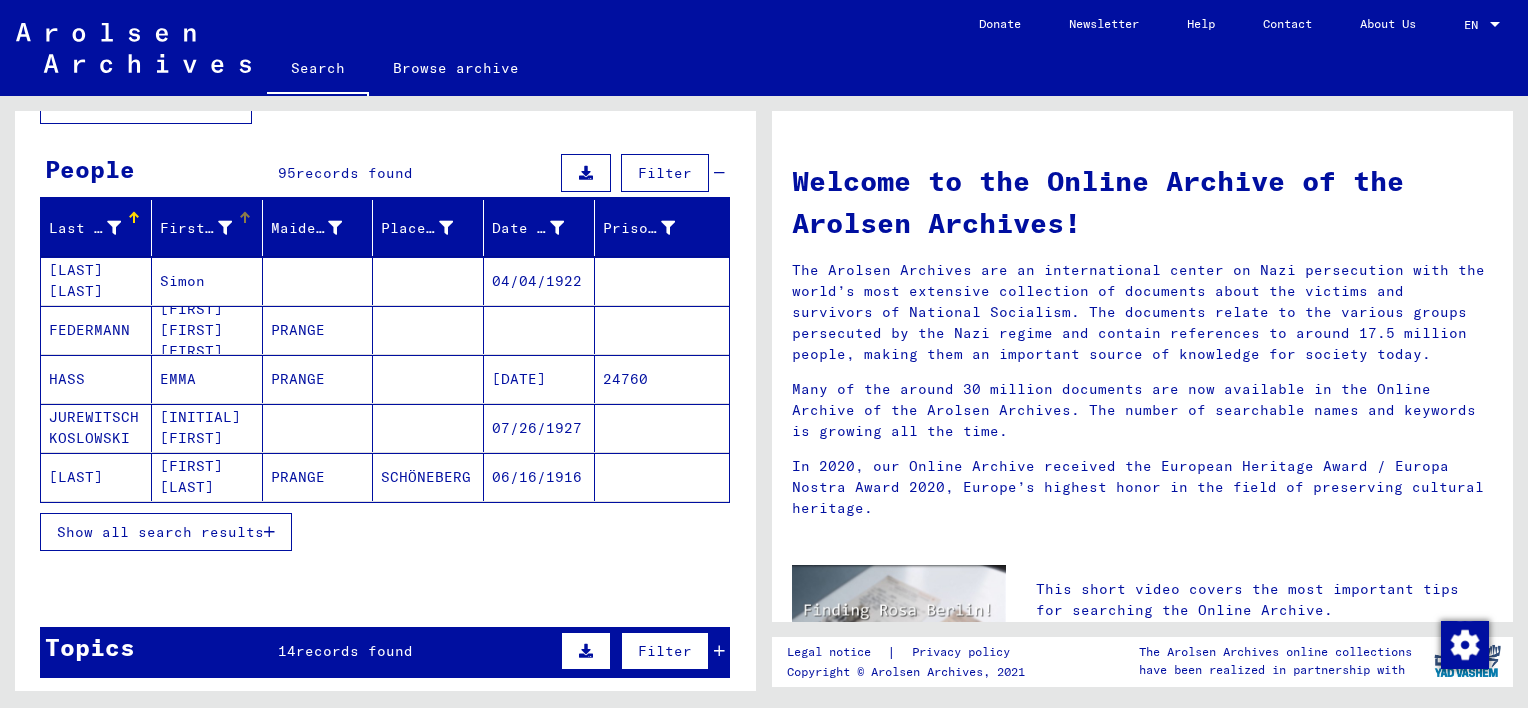 scroll, scrollTop: 200, scrollLeft: 0, axis: vertical 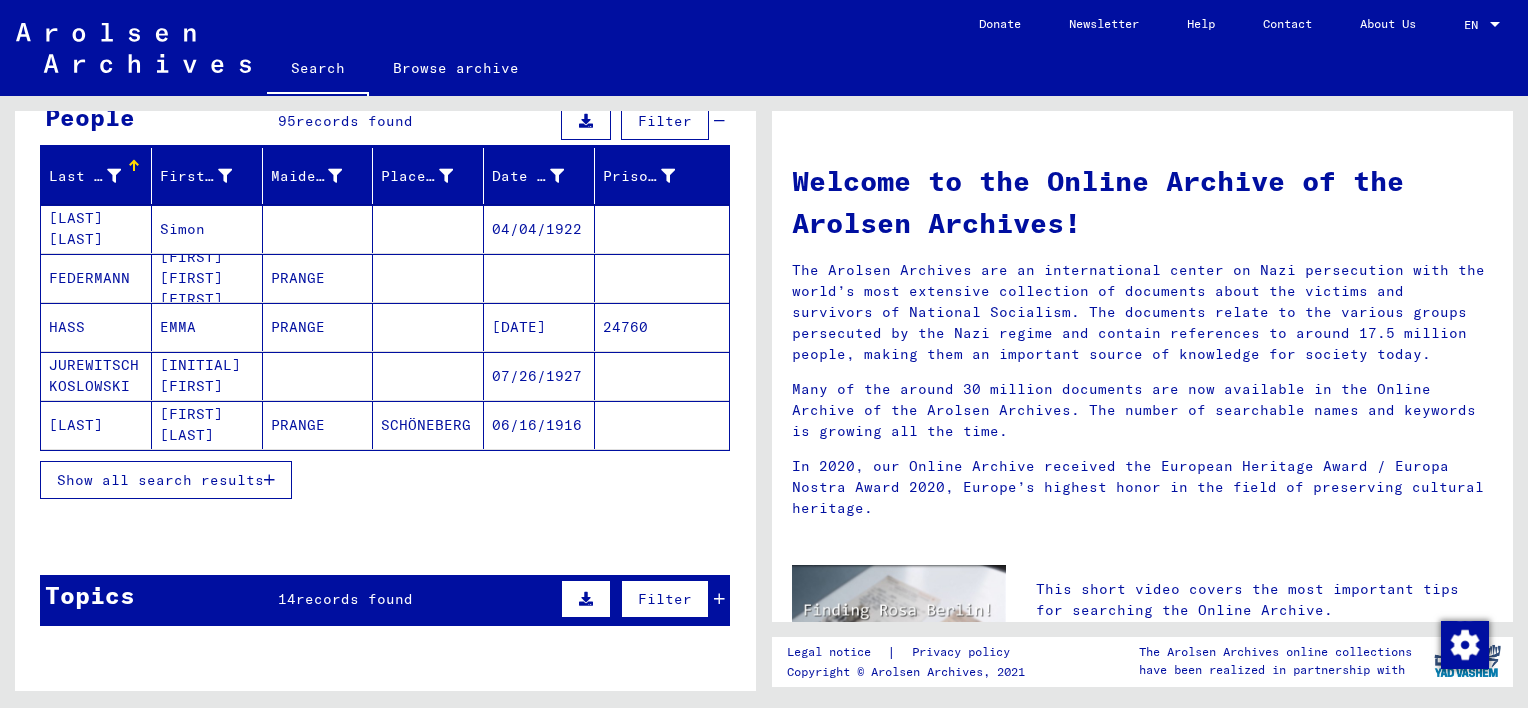 click on "Show all search results" at bounding box center [166, 480] 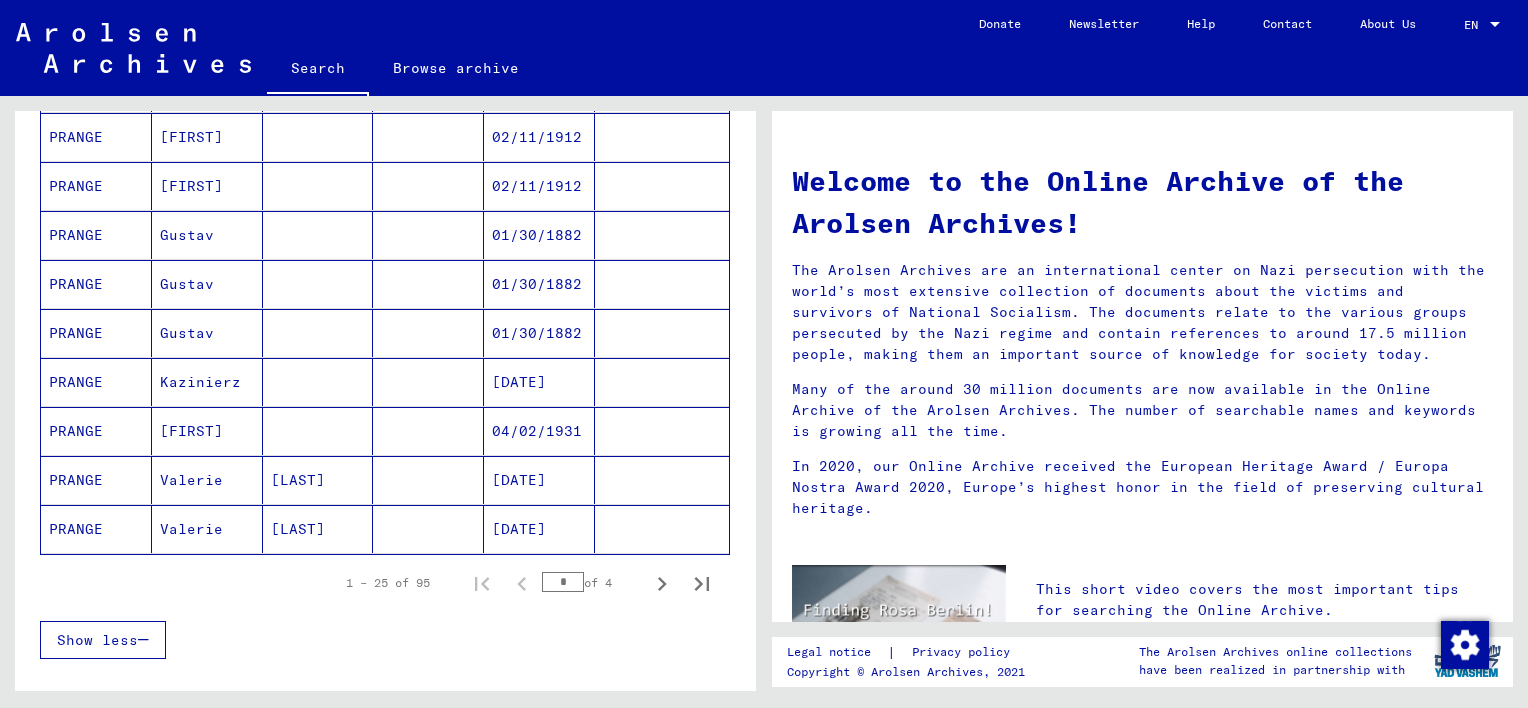 scroll, scrollTop: 1100, scrollLeft: 0, axis: vertical 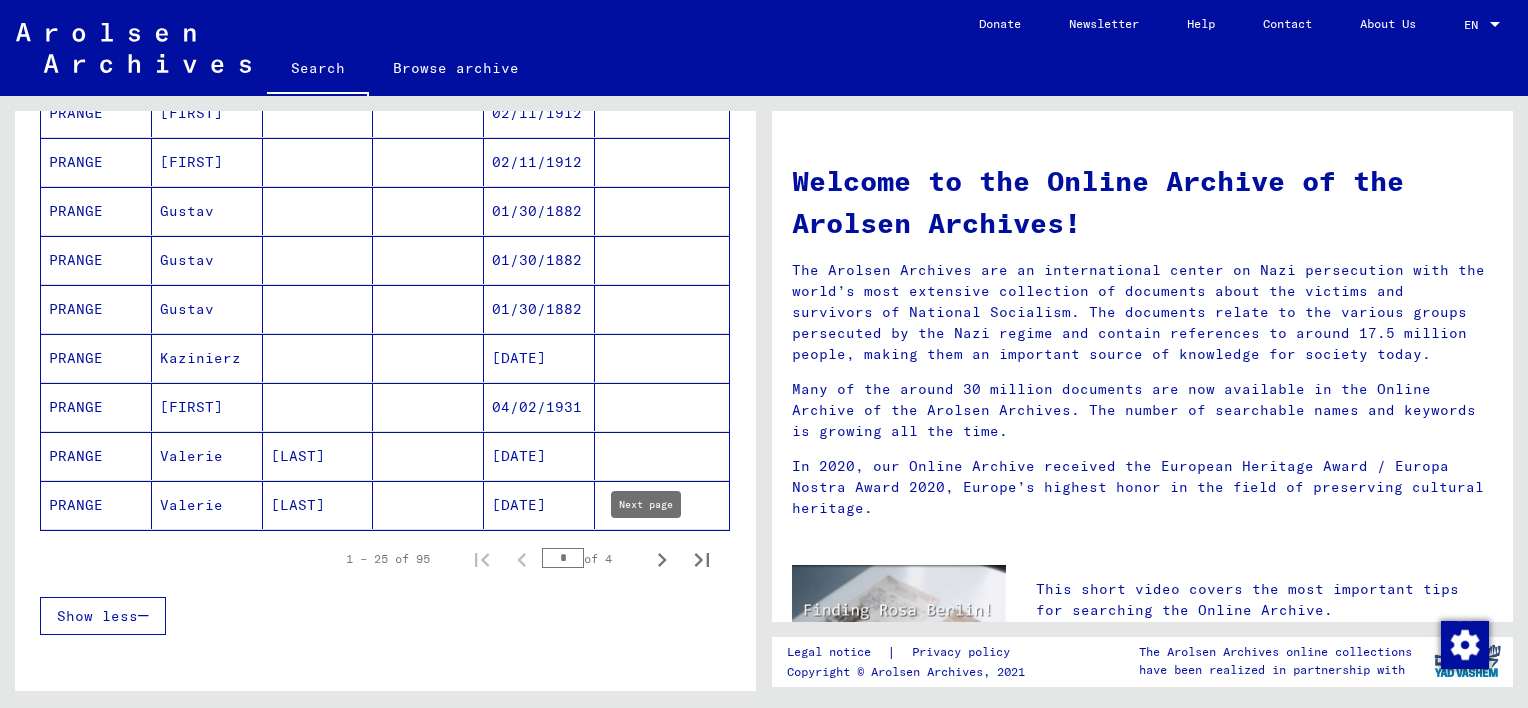 click 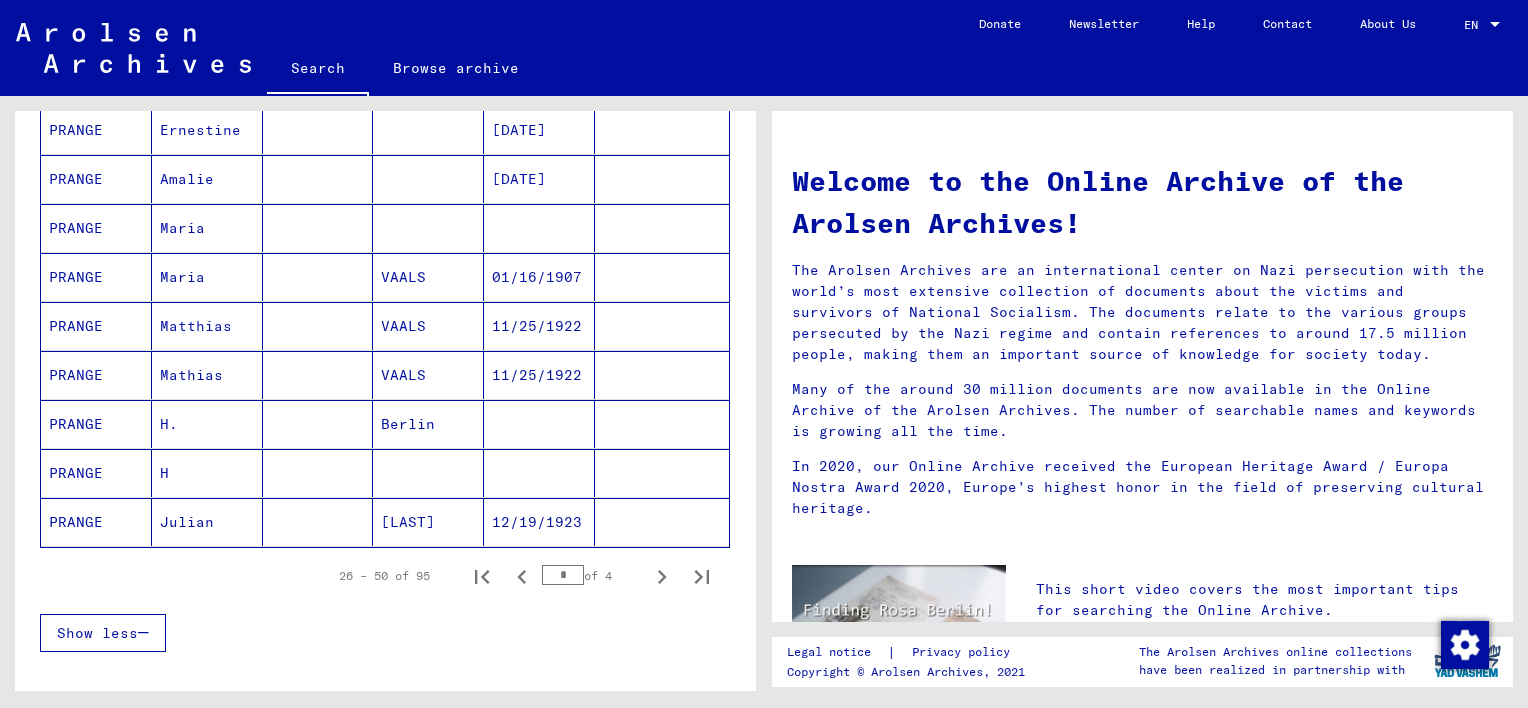 scroll, scrollTop: 1200, scrollLeft: 0, axis: vertical 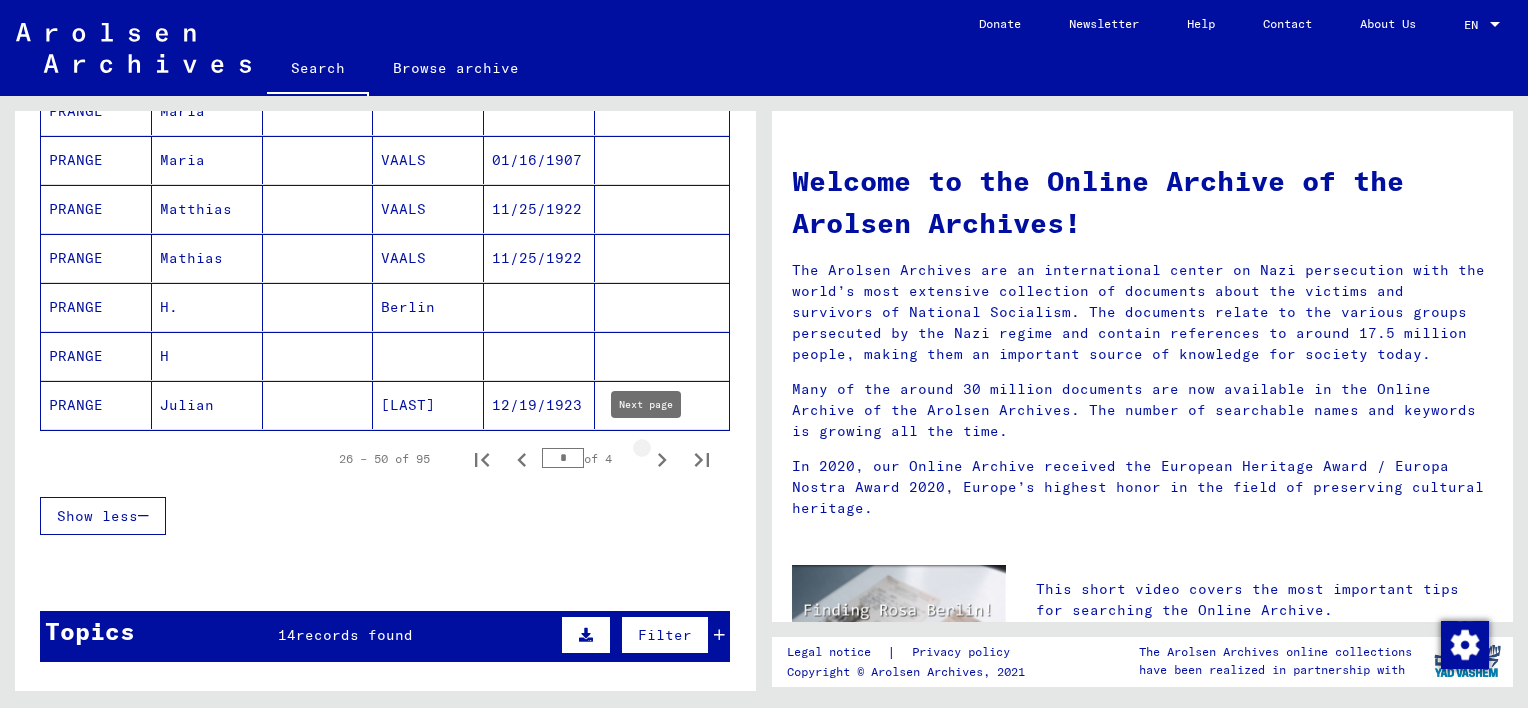 click 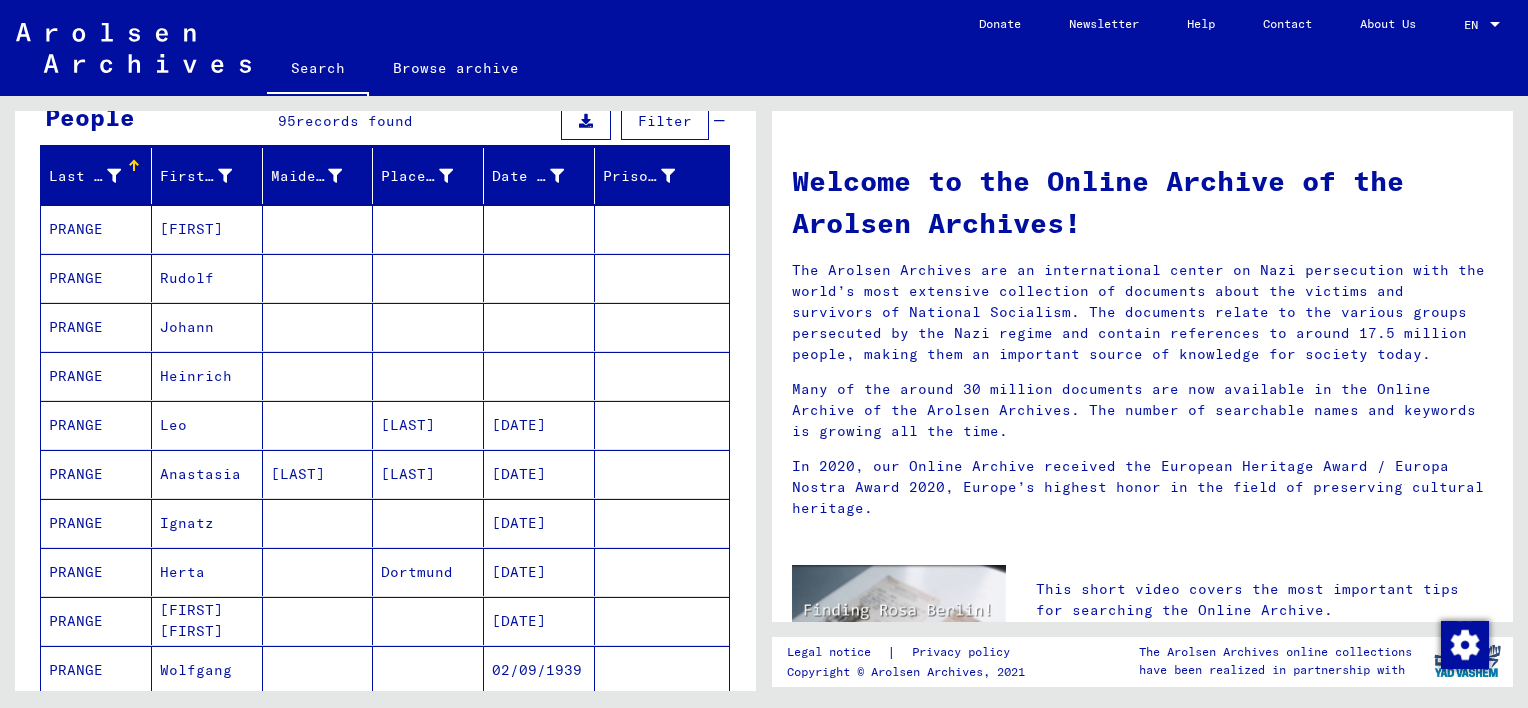 scroll, scrollTop: 1100, scrollLeft: 0, axis: vertical 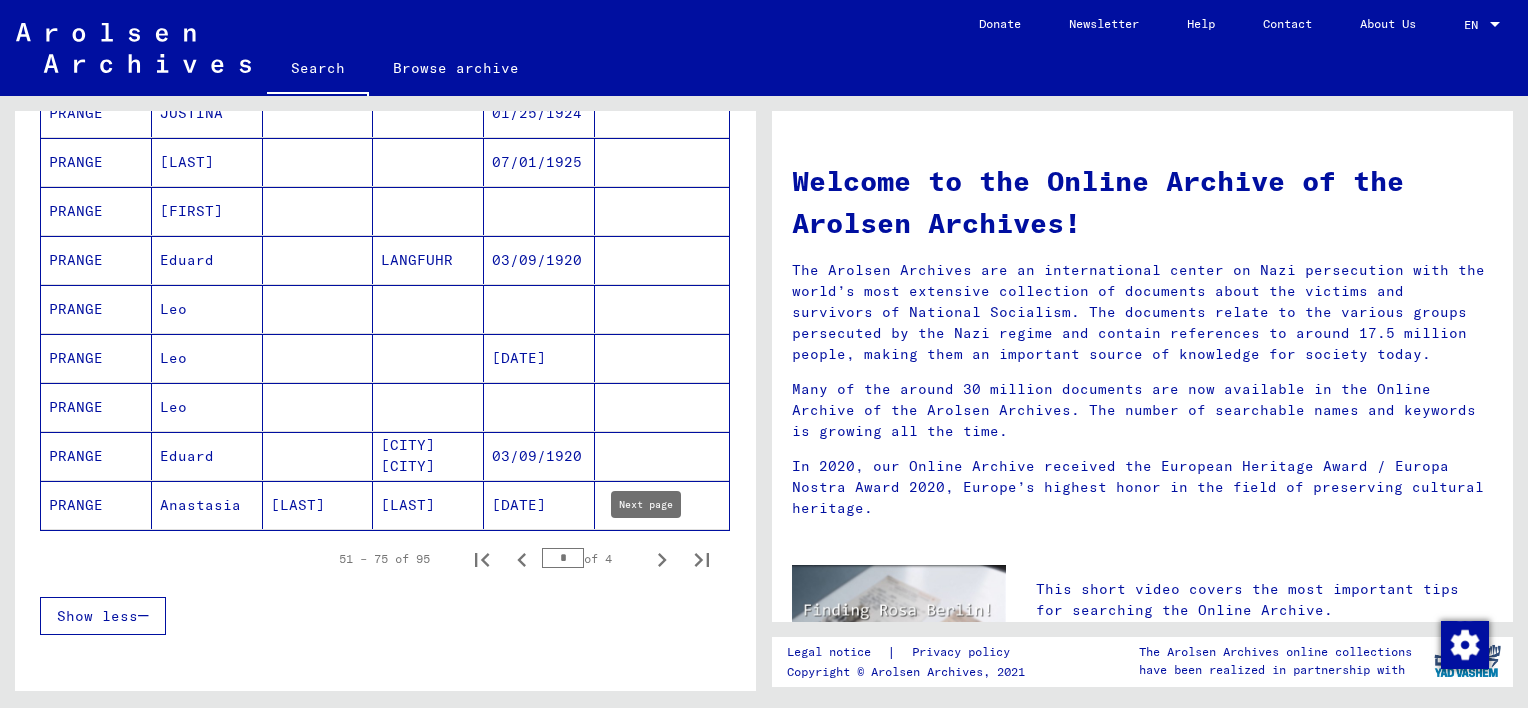 click 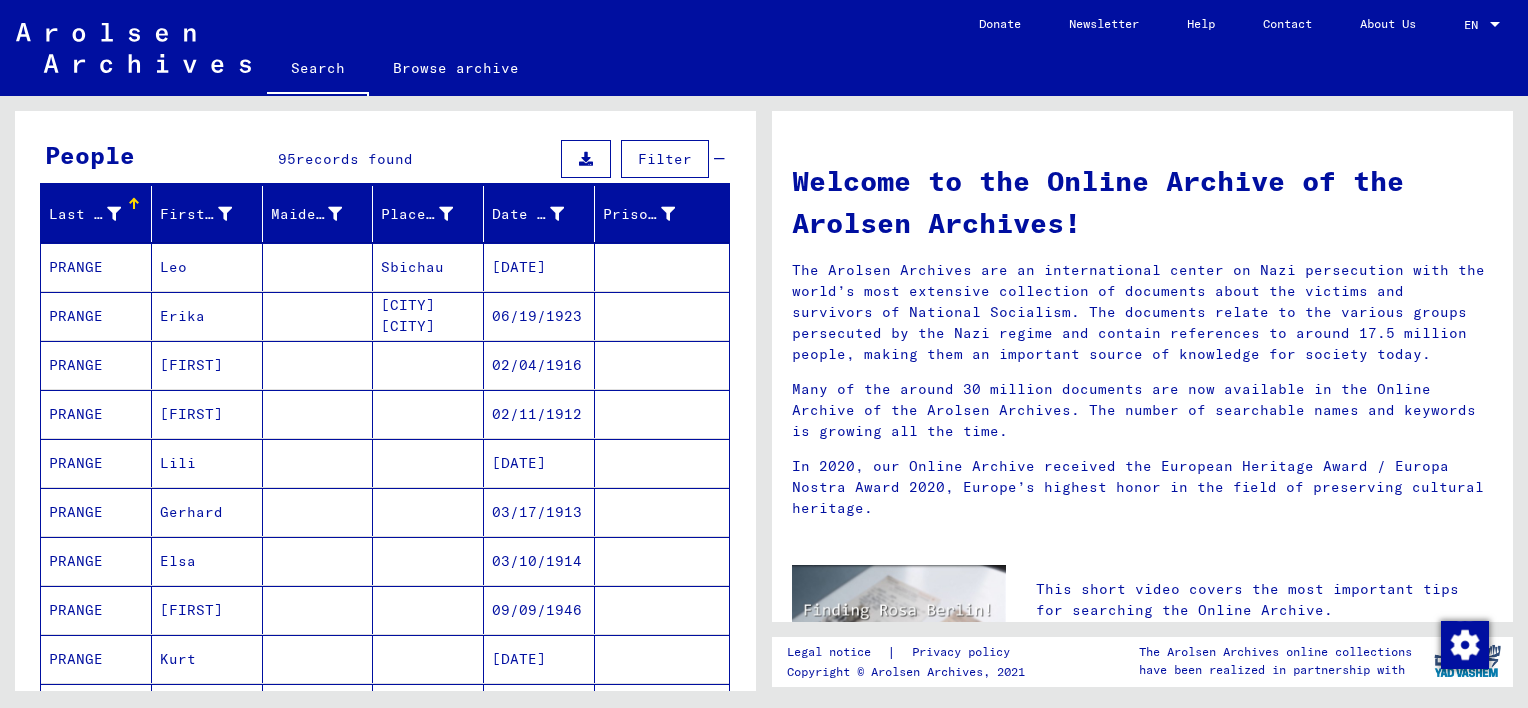 scroll, scrollTop: 0, scrollLeft: 0, axis: both 